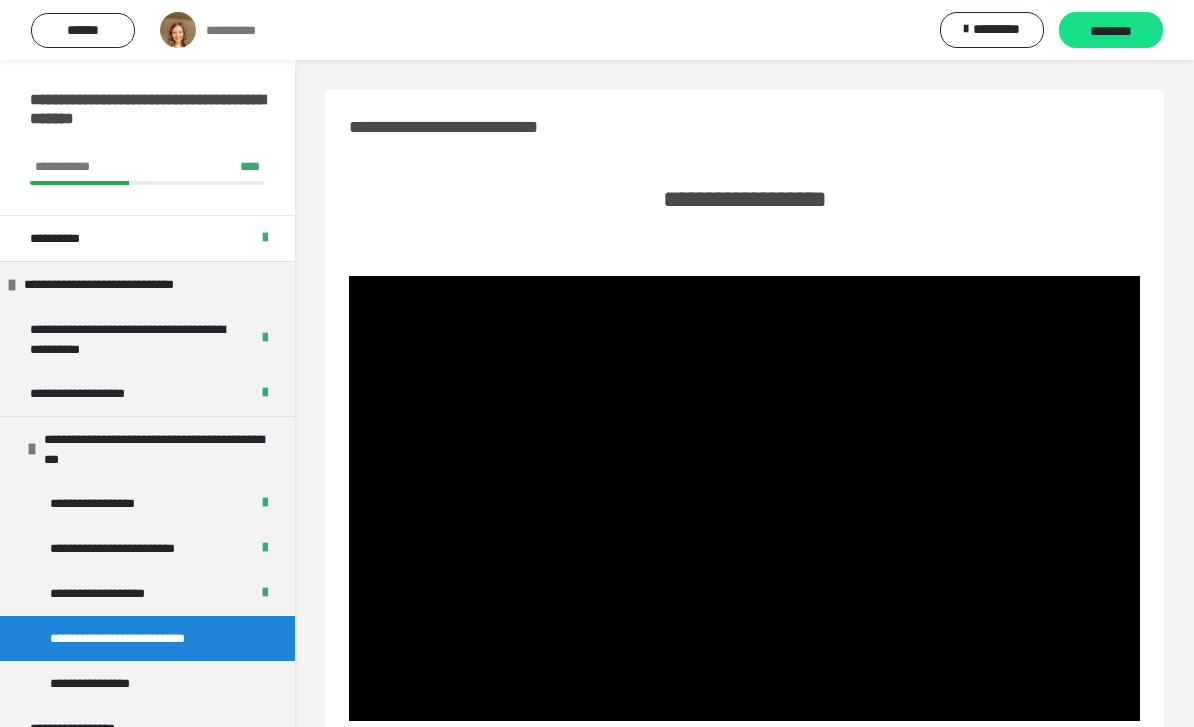 scroll, scrollTop: 49, scrollLeft: 0, axis: vertical 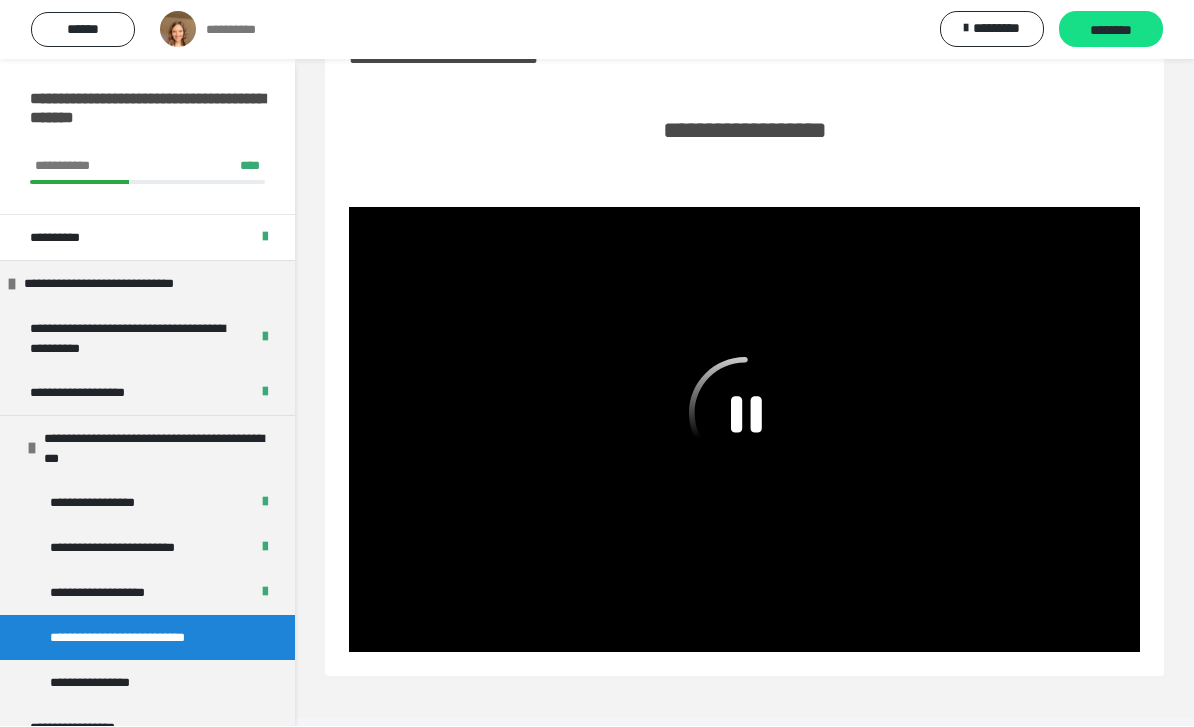 click at bounding box center [744, 430] 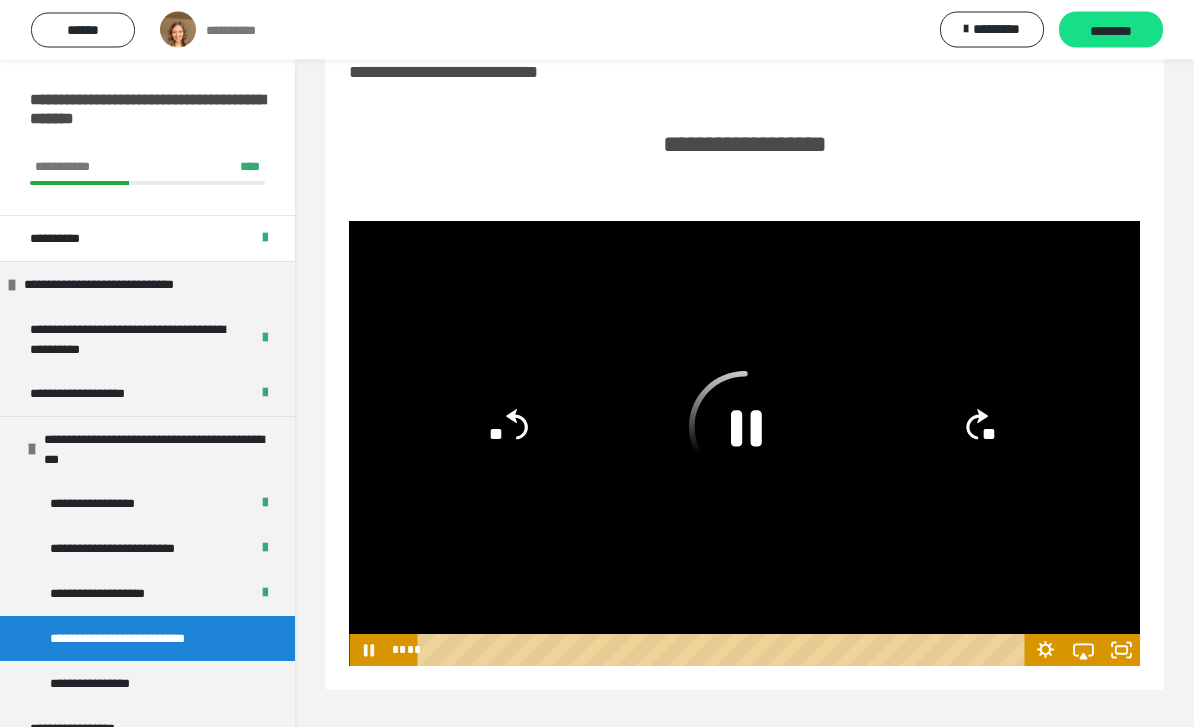 scroll, scrollTop: 63, scrollLeft: 0, axis: vertical 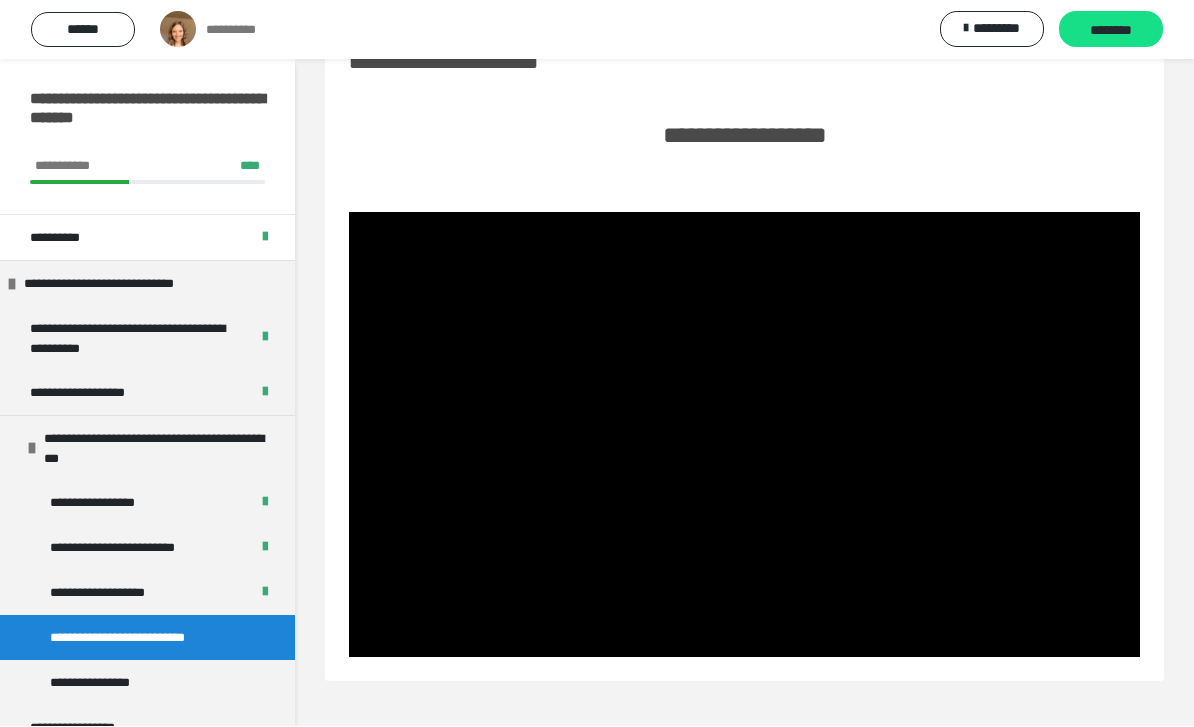 click at bounding box center [744, 435] 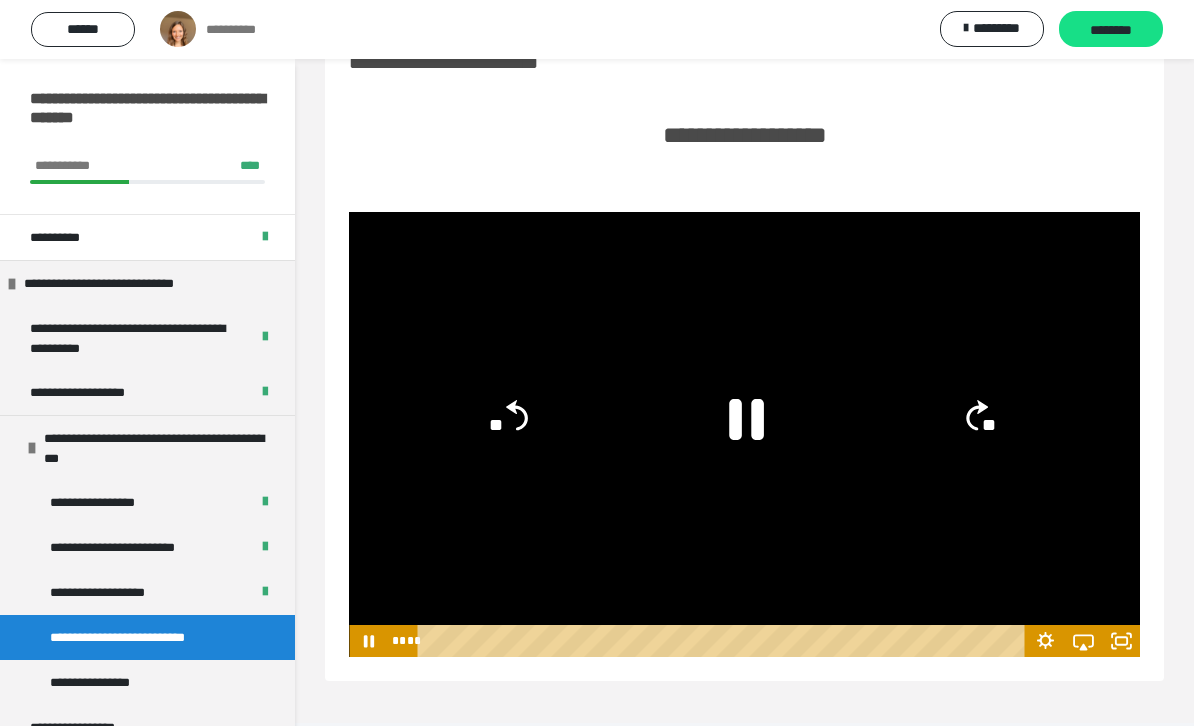 click 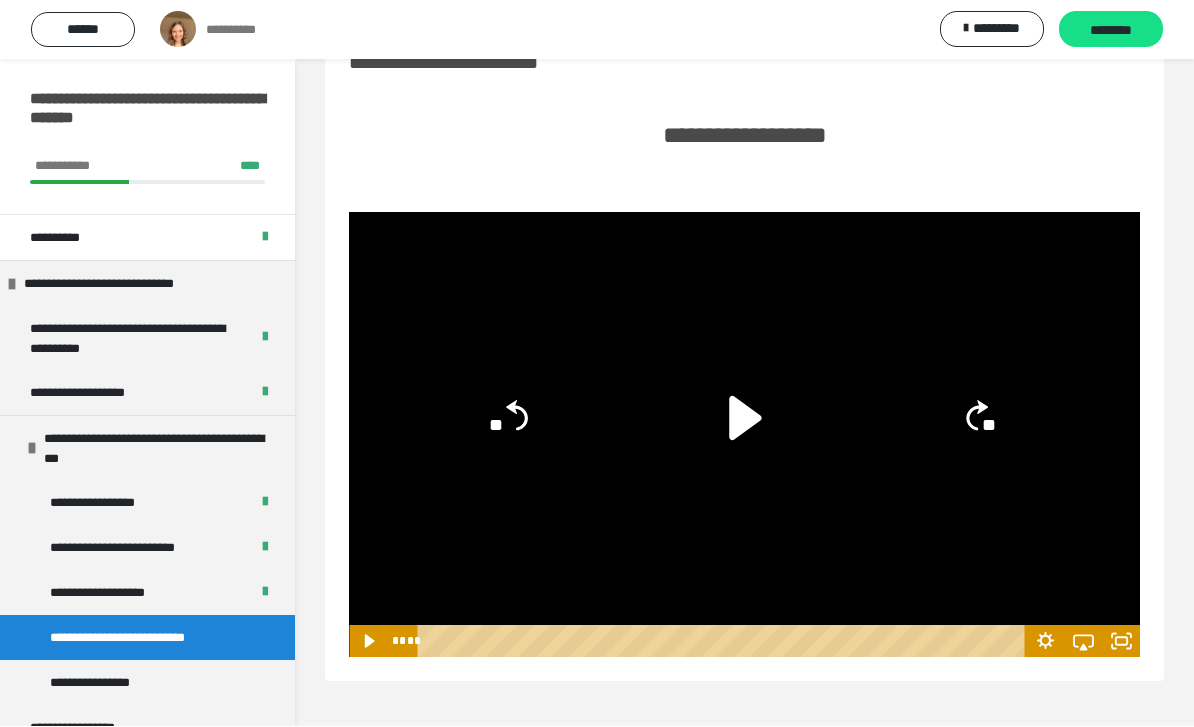 click 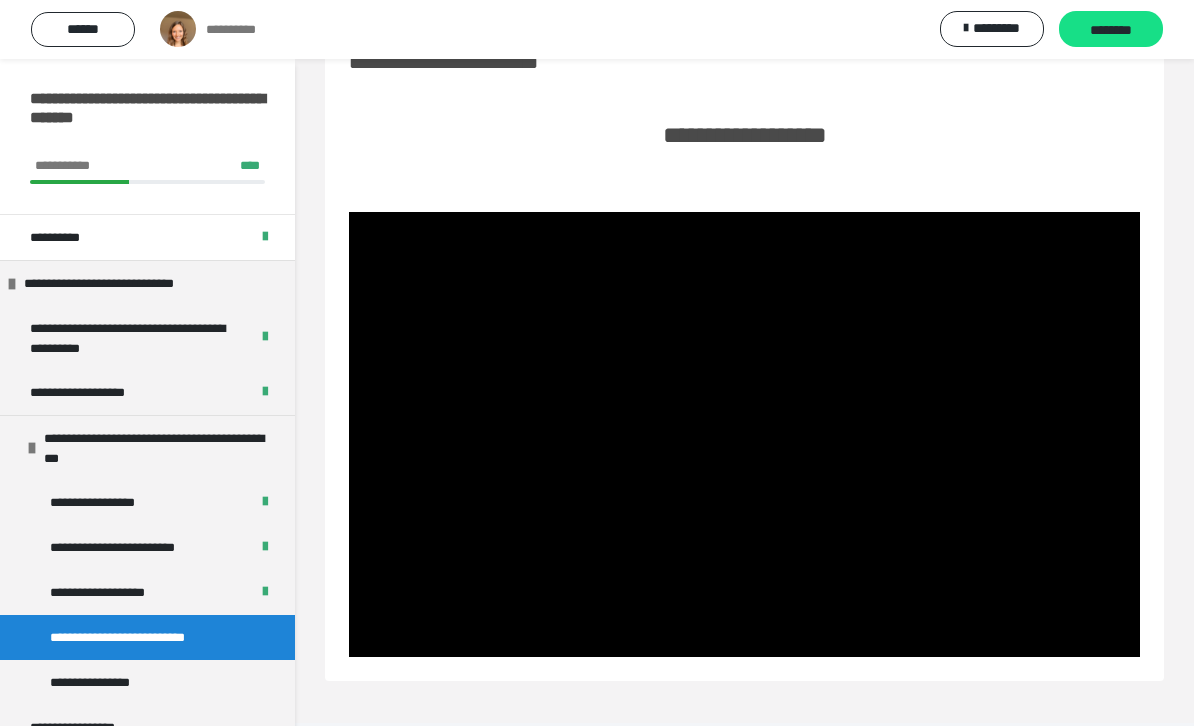 click at bounding box center (744, 435) 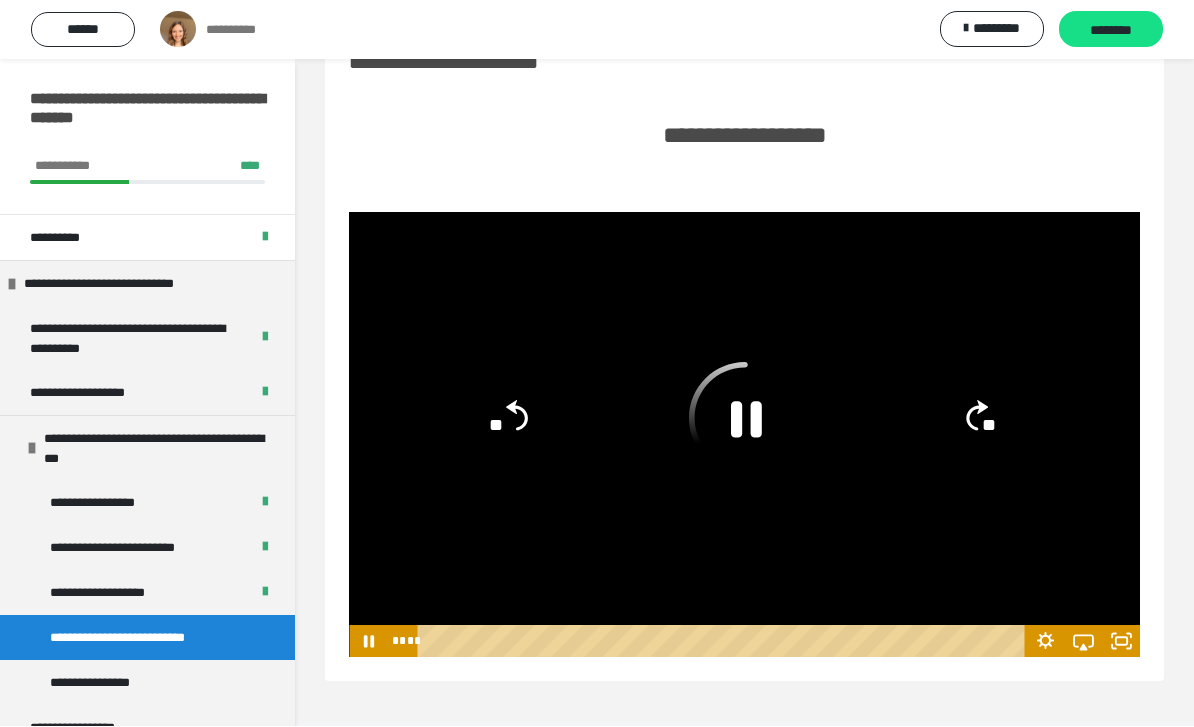 click 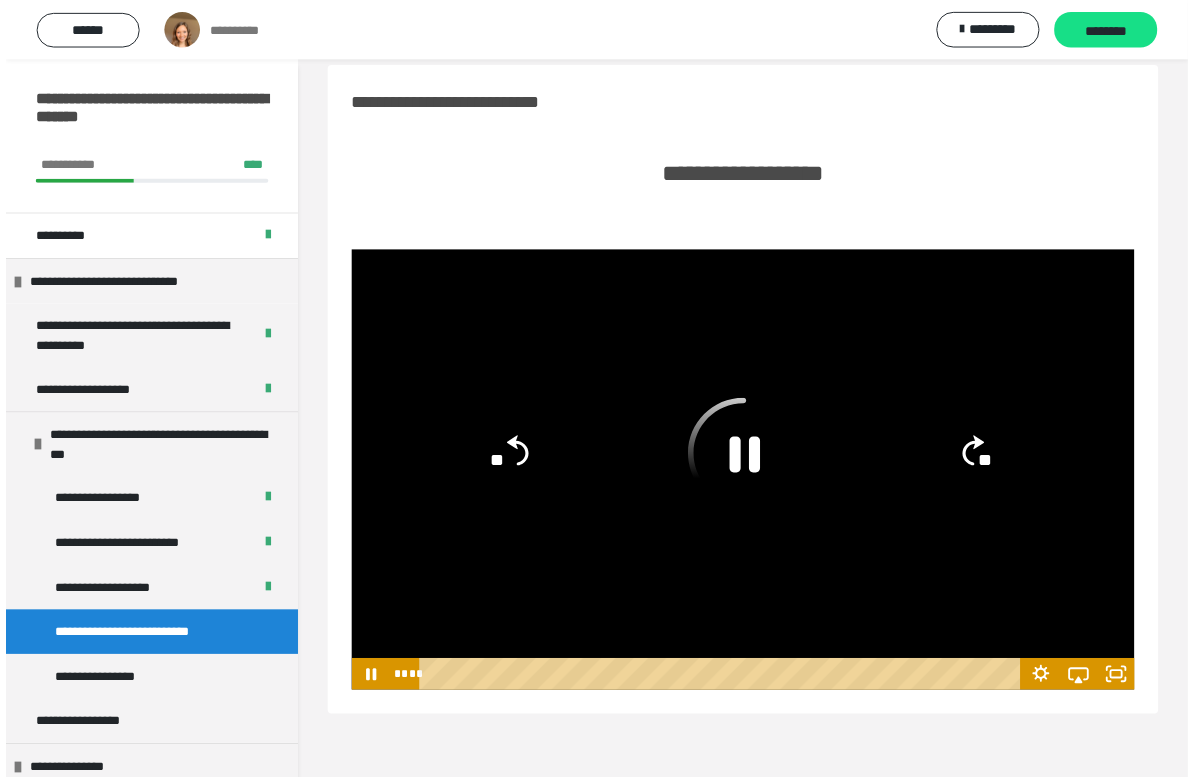 scroll, scrollTop: 60, scrollLeft: 0, axis: vertical 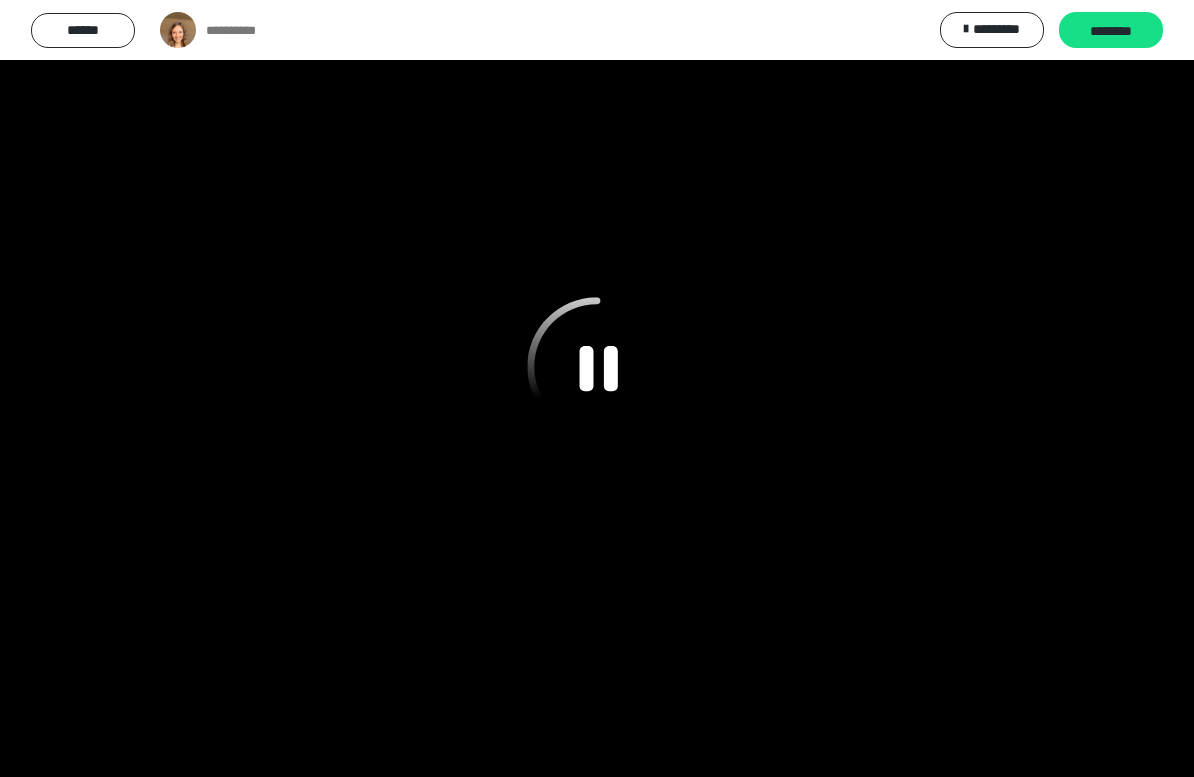 click at bounding box center (597, 388) 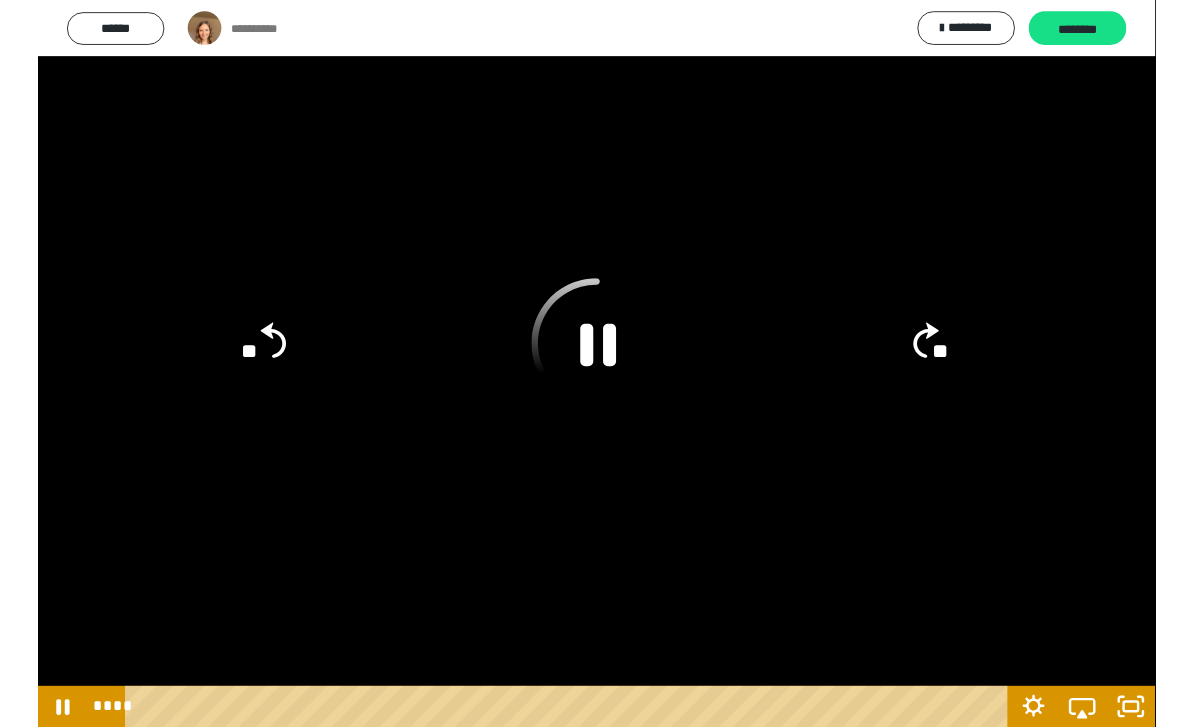 scroll, scrollTop: 64, scrollLeft: 0, axis: vertical 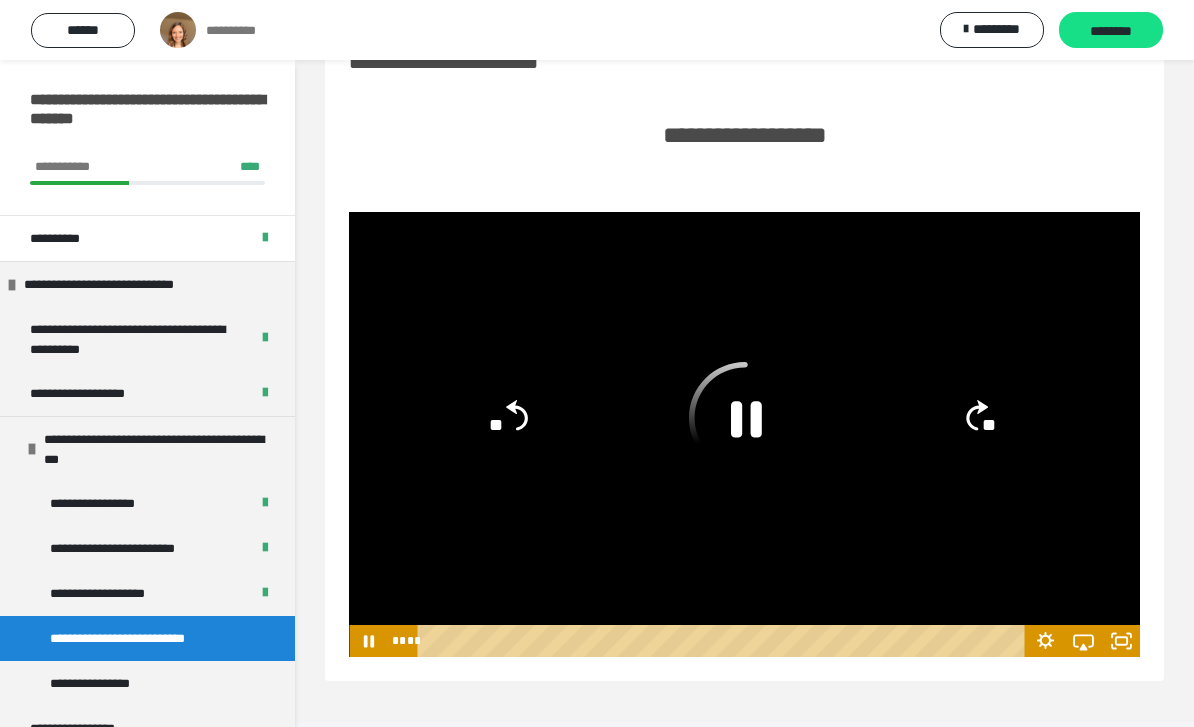 click on "**********" at bounding box center (147, 593) 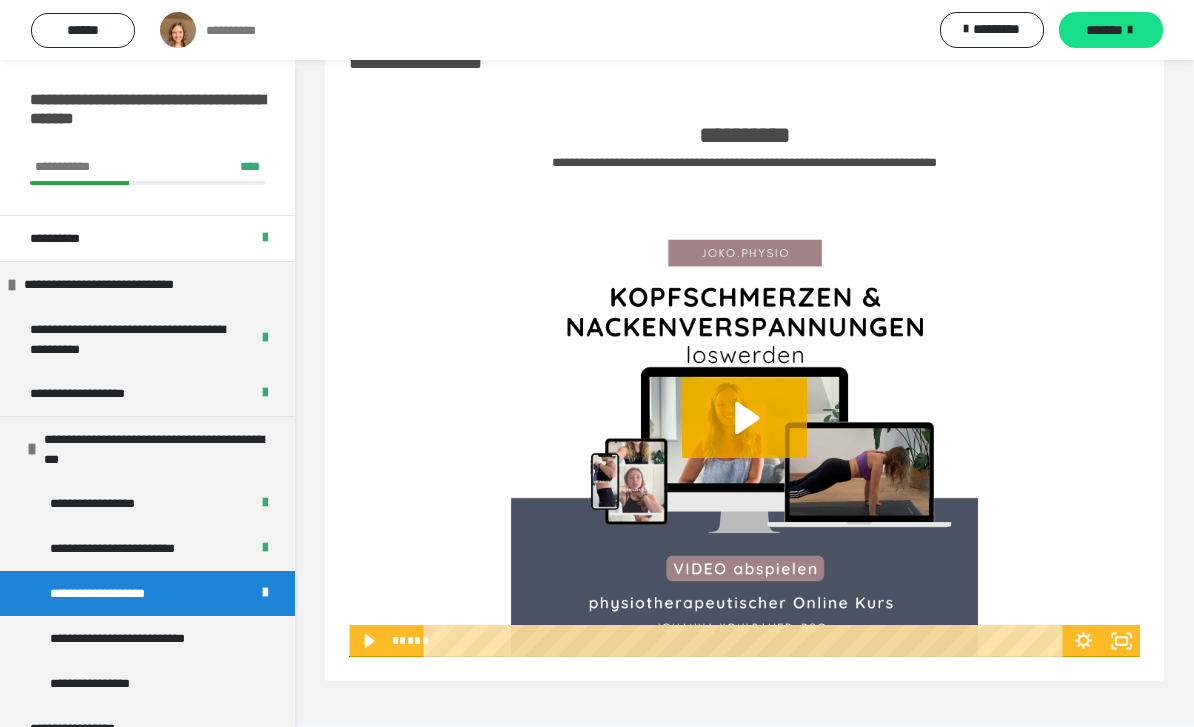 click on "**********" at bounding box center (147, 638) 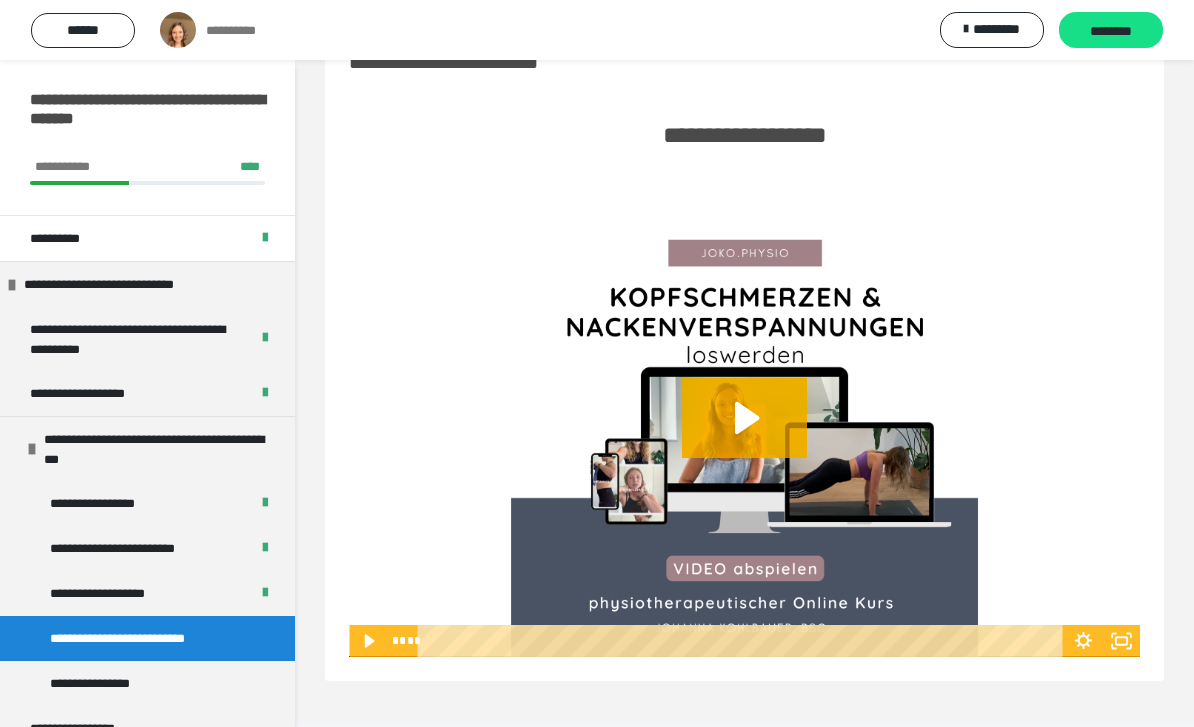 click 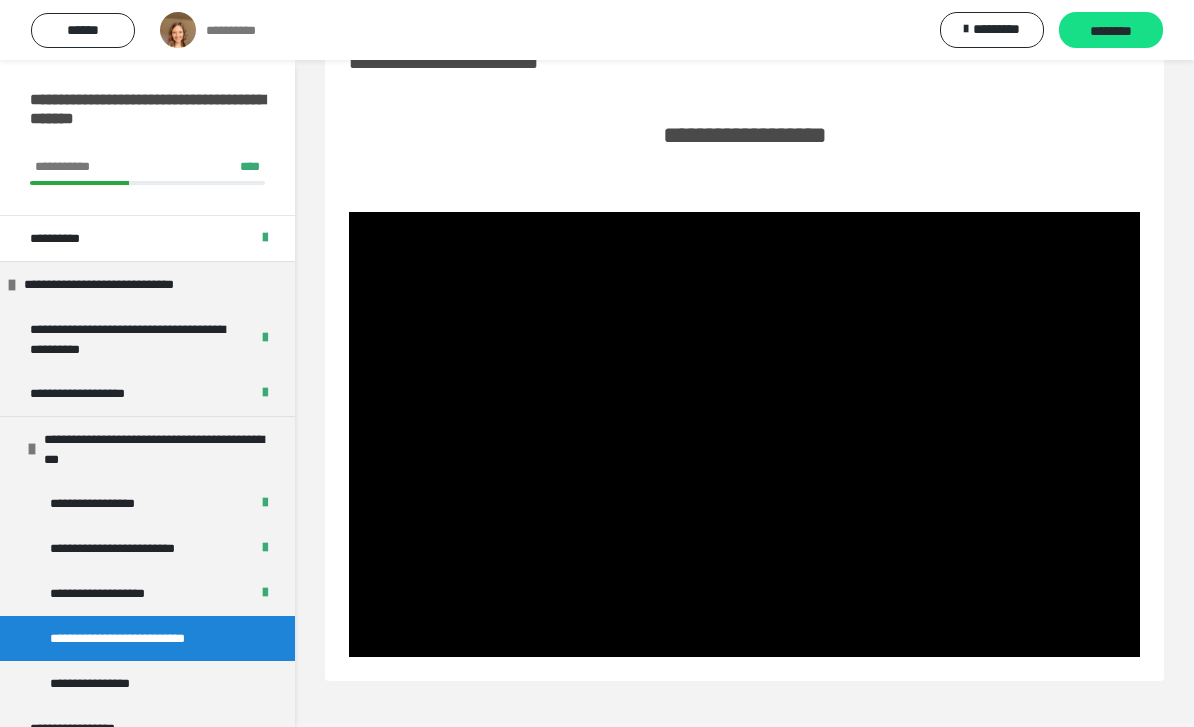 click at bounding box center (744, 434) 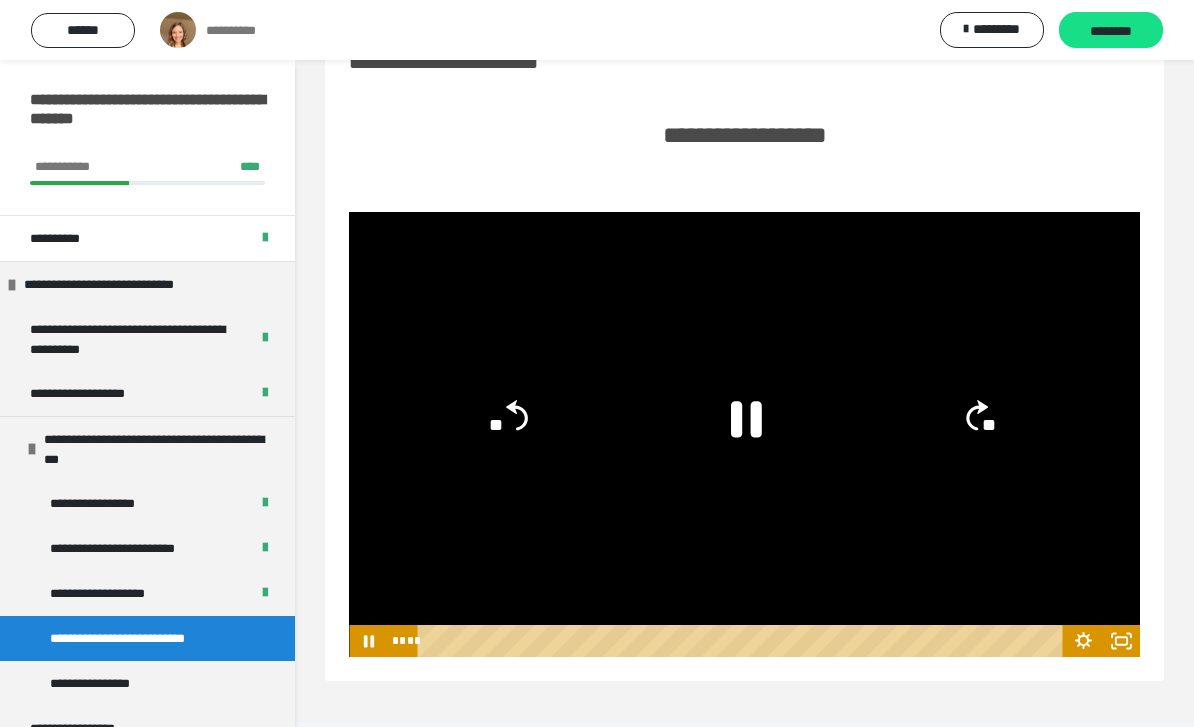 click on "**********" at bounding box center (744, 353) 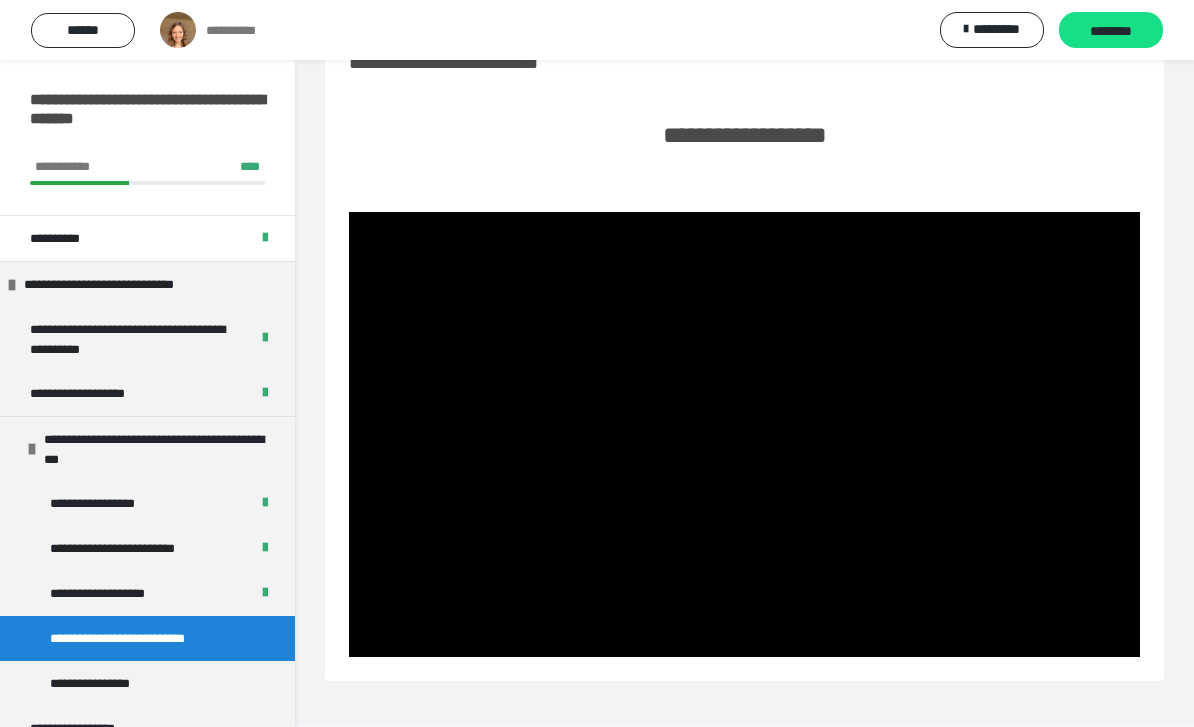 click at bounding box center [744, 434] 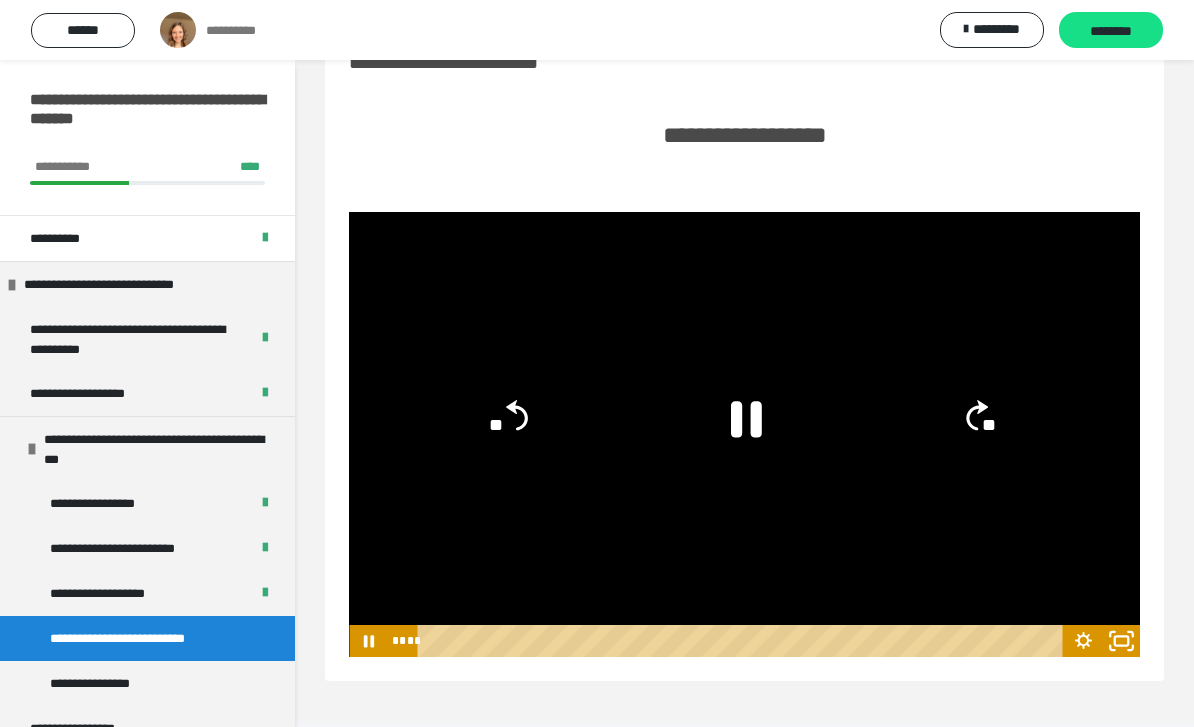 click 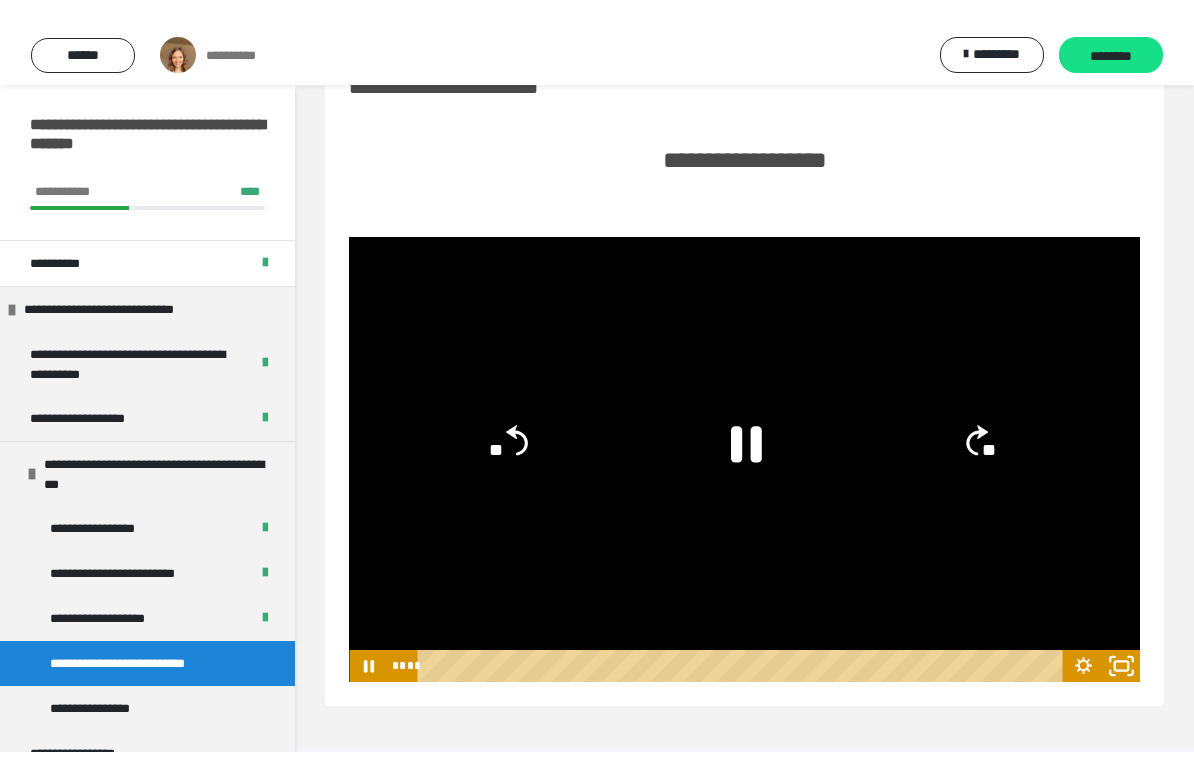 scroll, scrollTop: 24, scrollLeft: 0, axis: vertical 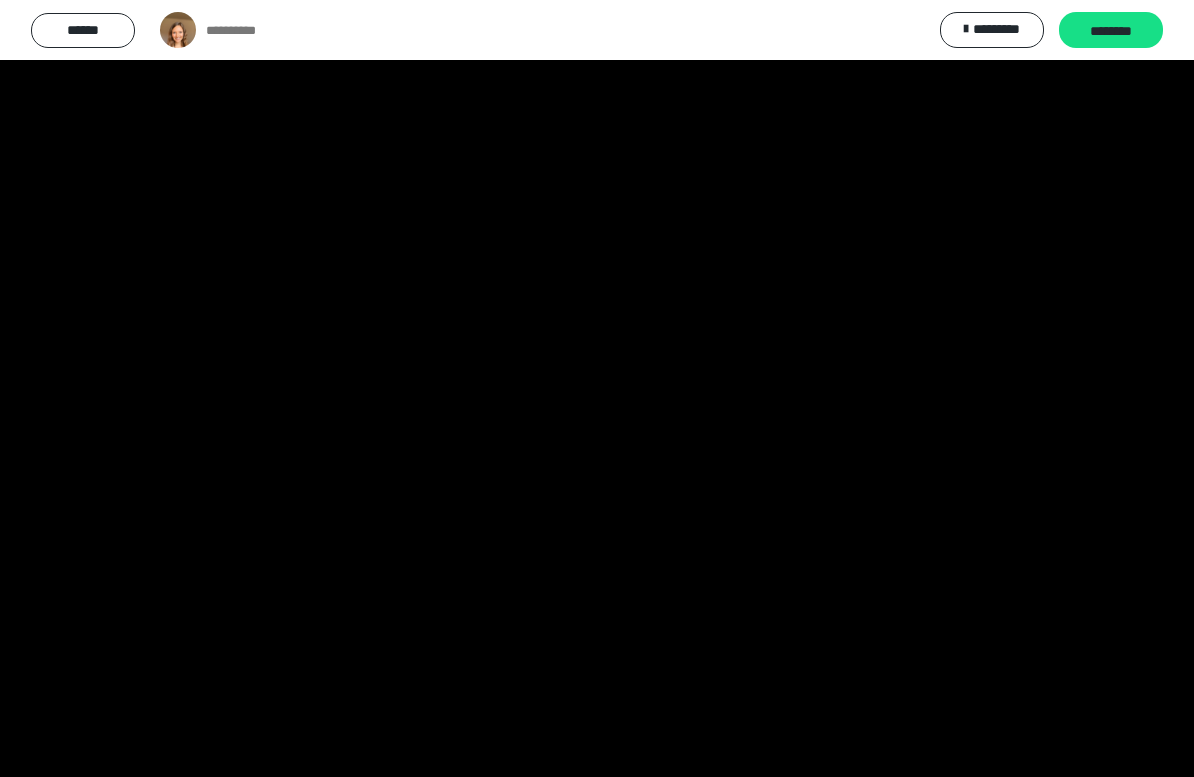 click at bounding box center [597, 388] 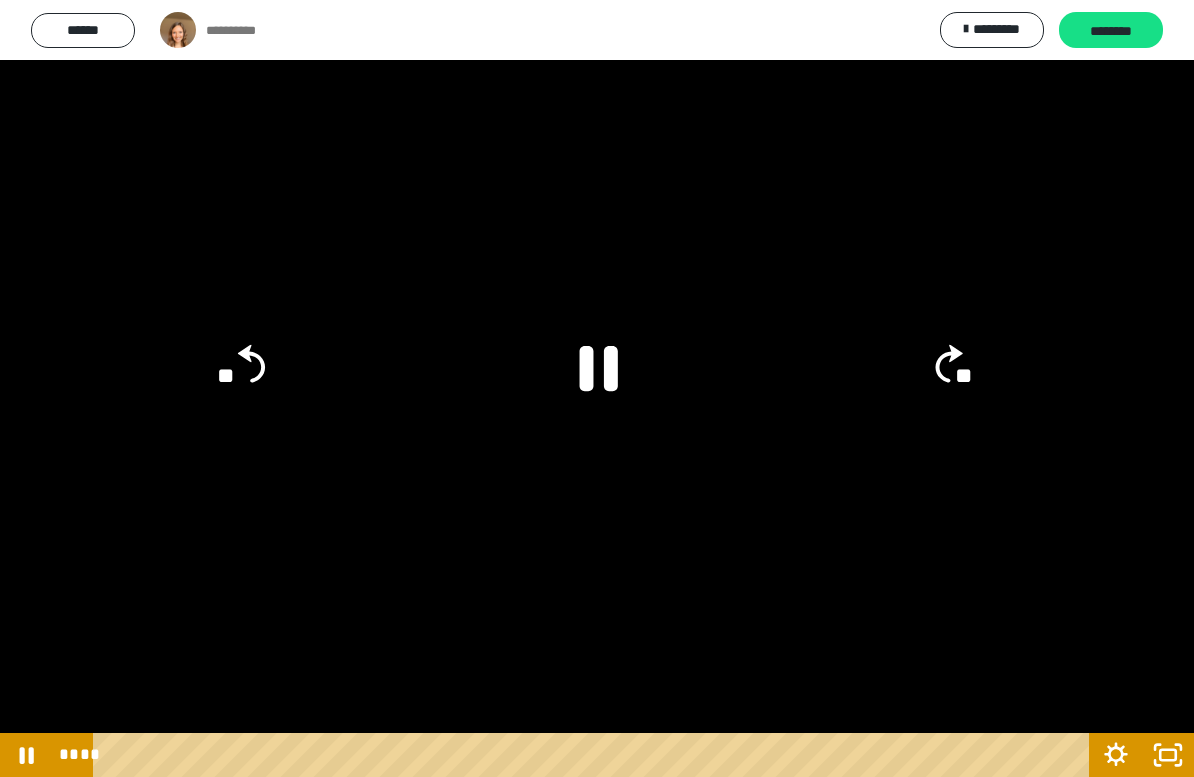 click on "**" 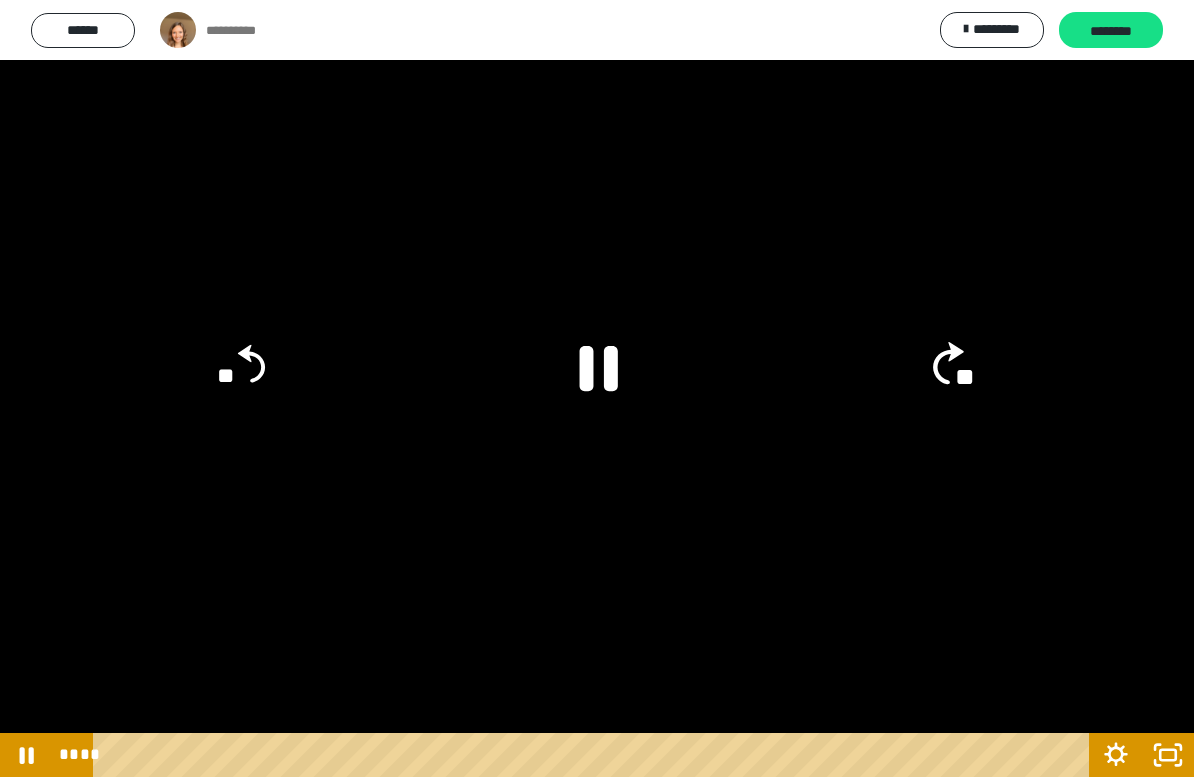 click on "**" 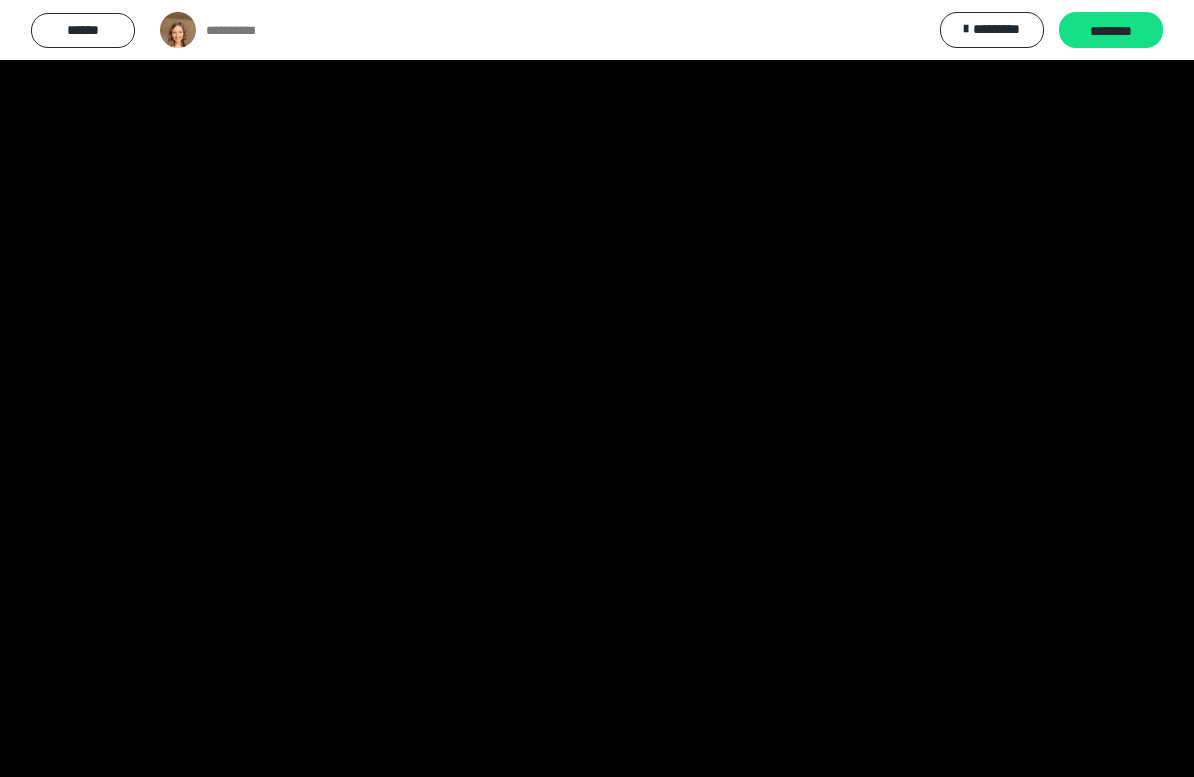 click at bounding box center [597, 388] 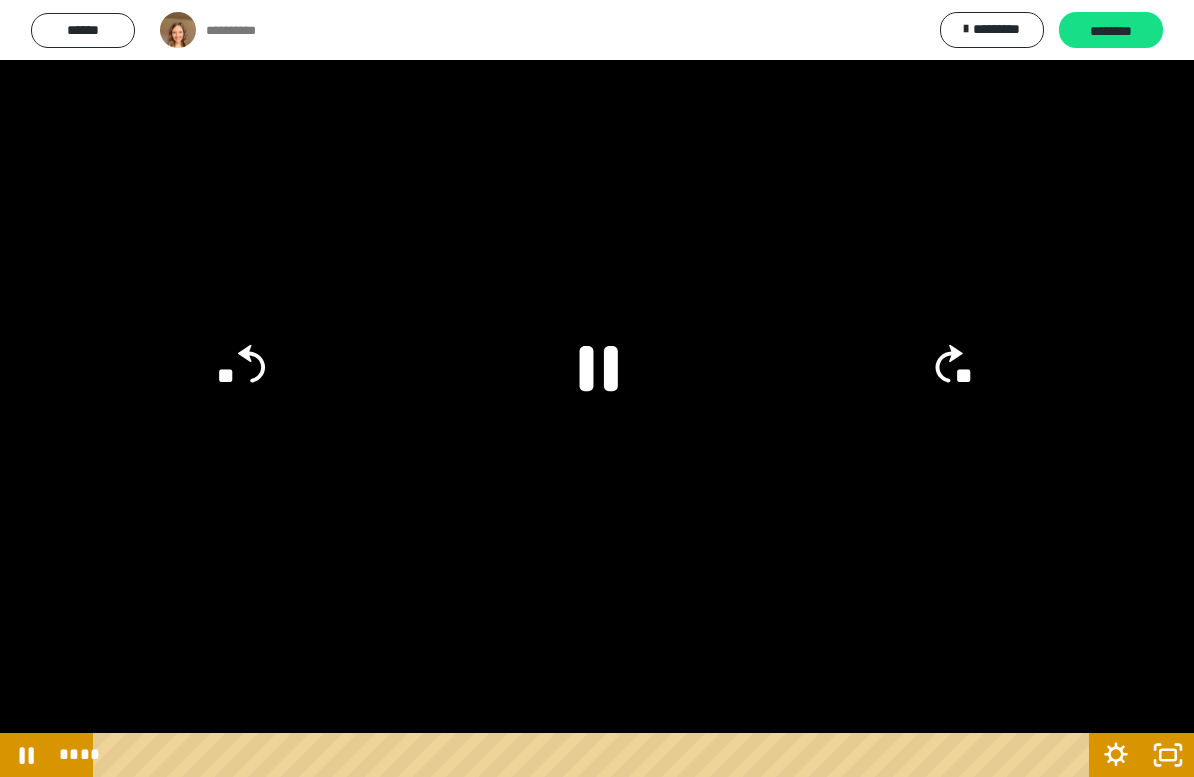 click on "**" 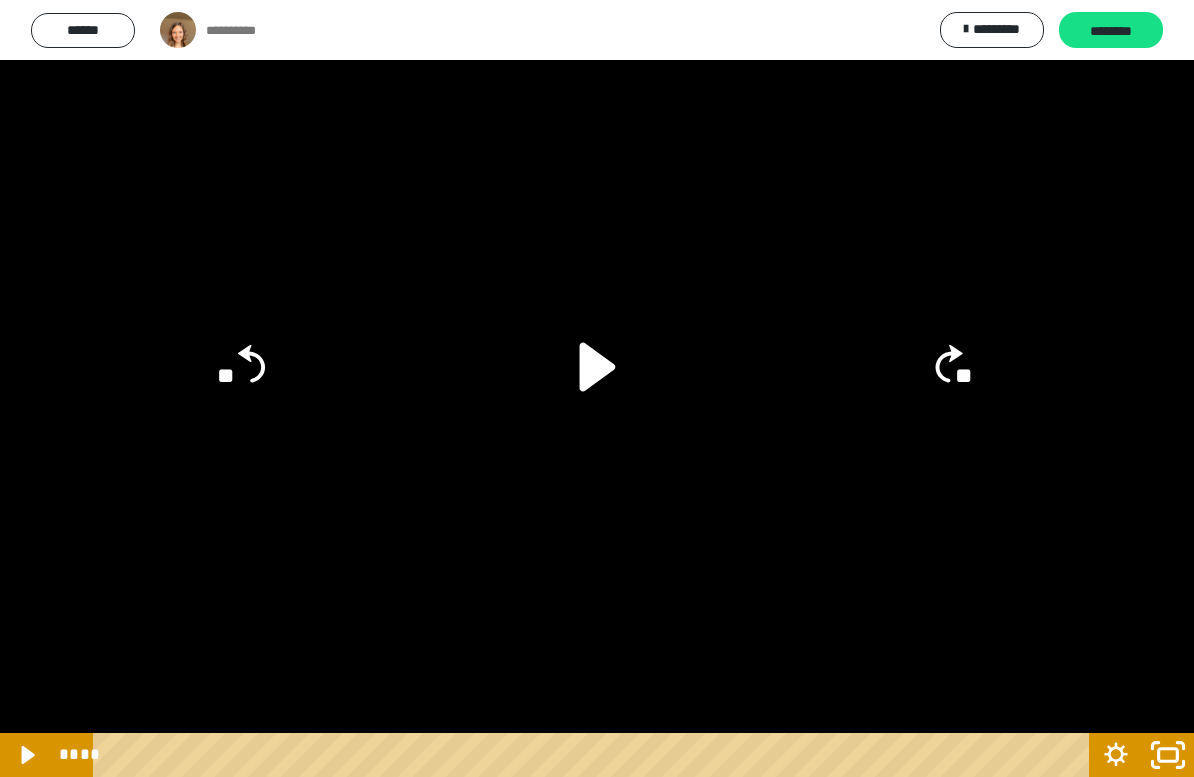 click 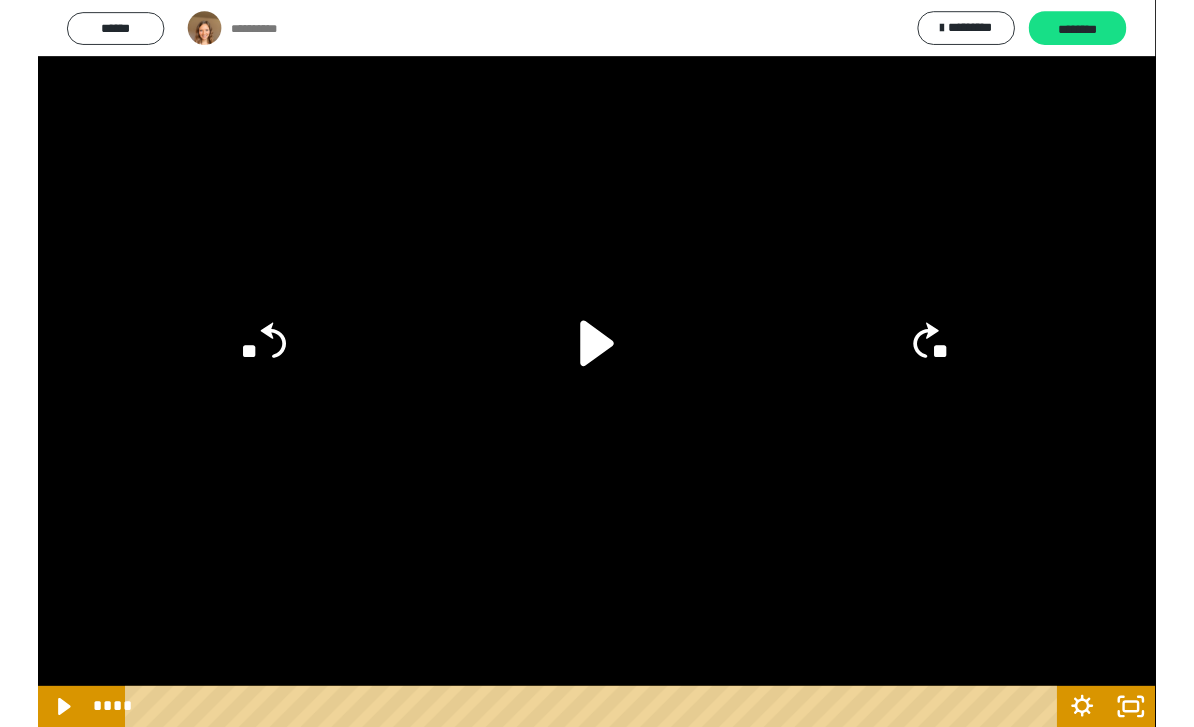 scroll, scrollTop: 64, scrollLeft: 0, axis: vertical 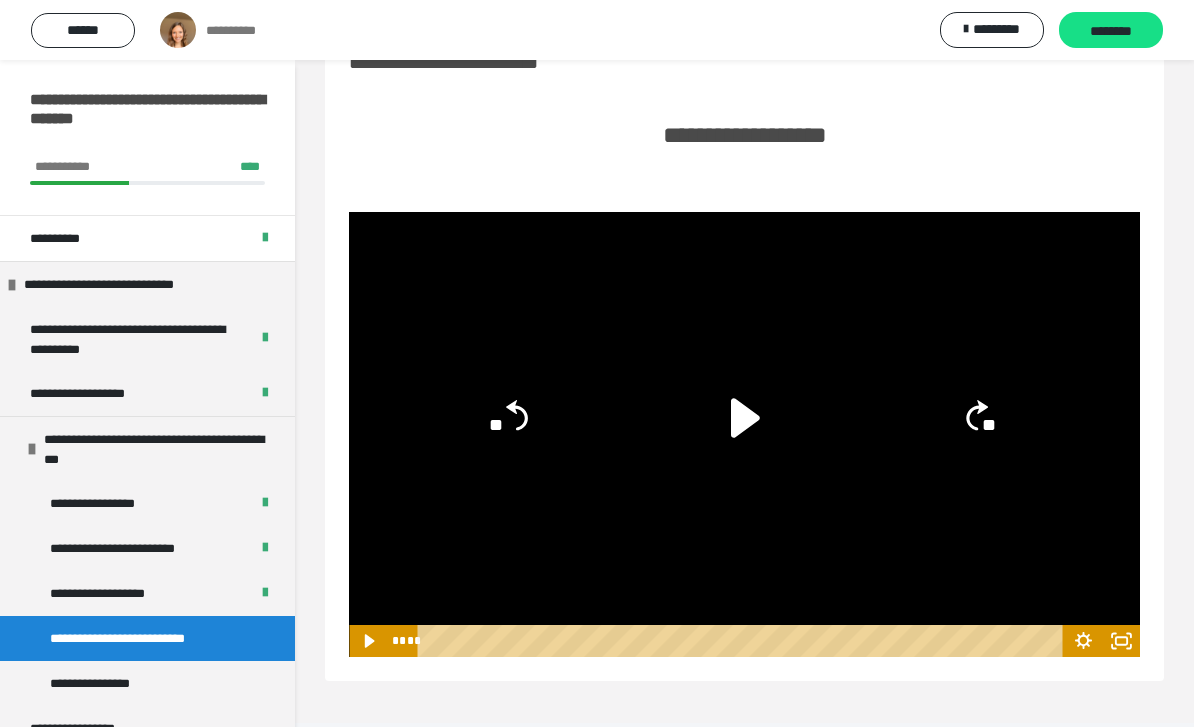 click on "********" at bounding box center [1111, 31] 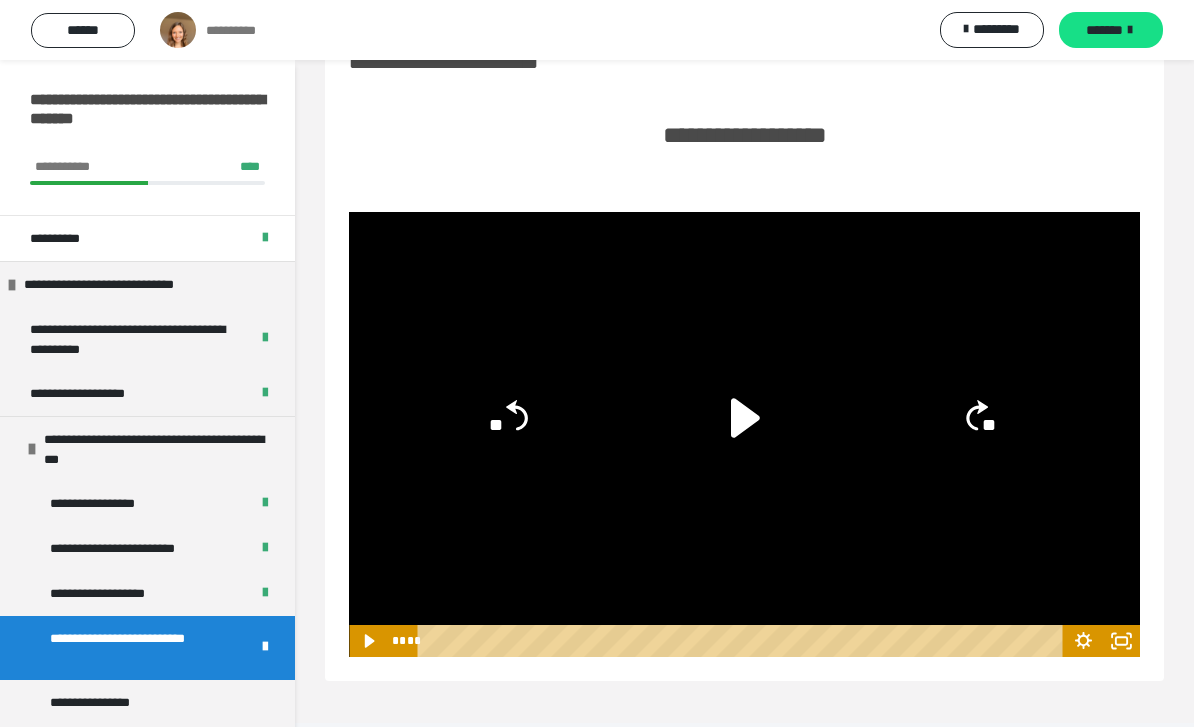 click on "*******" at bounding box center (1104, 30) 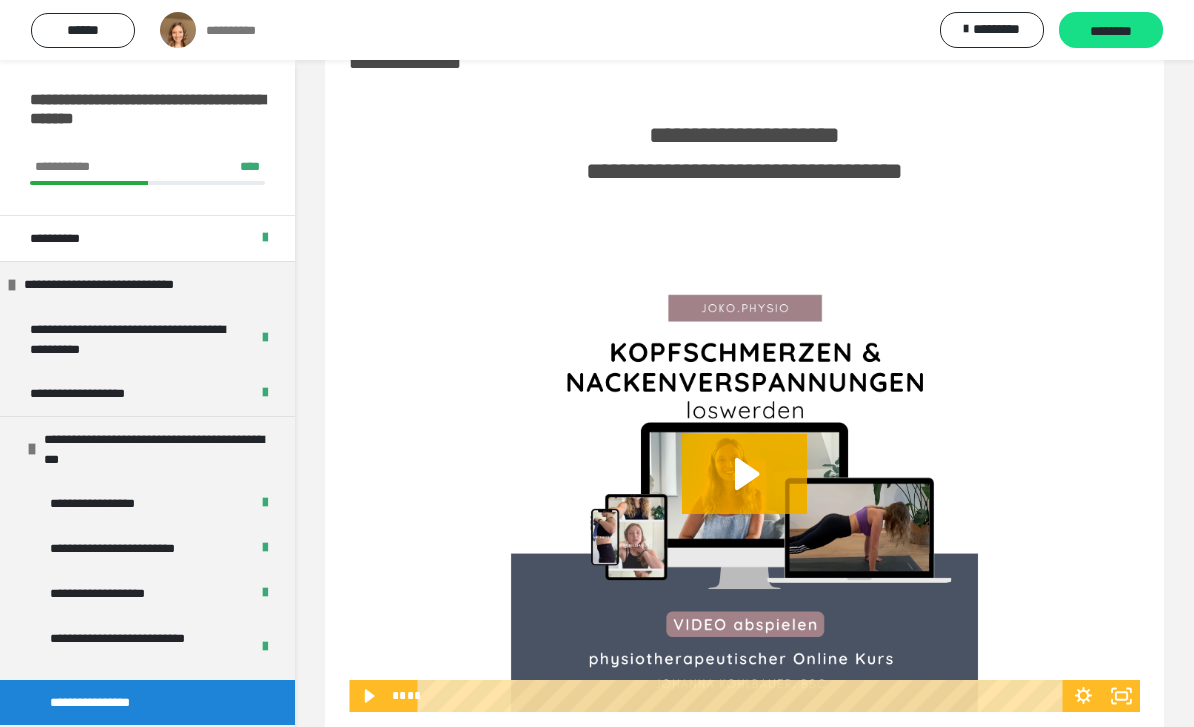 click 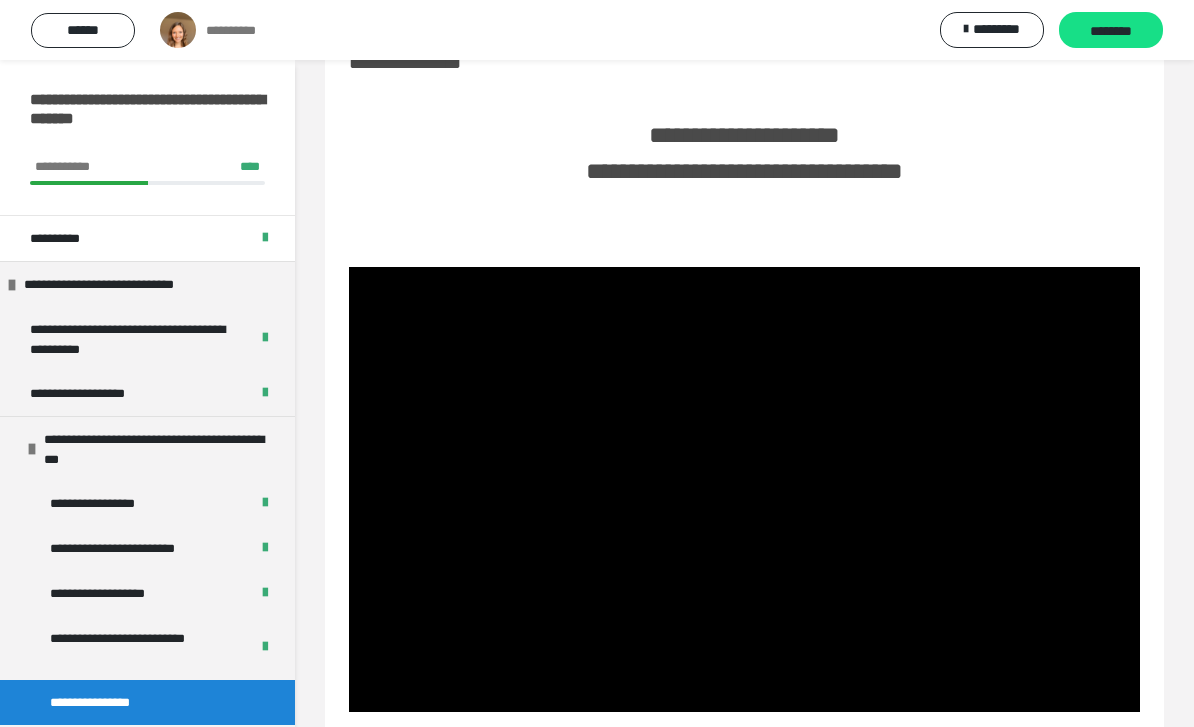 click at bounding box center [744, 489] 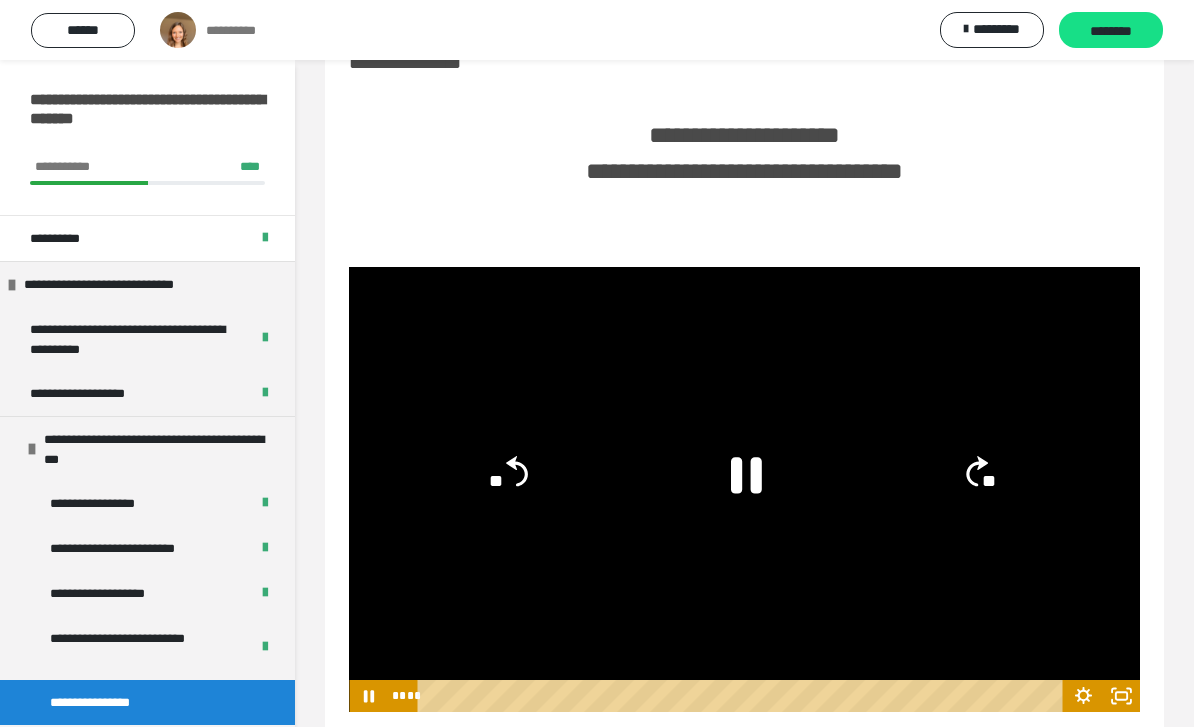 click 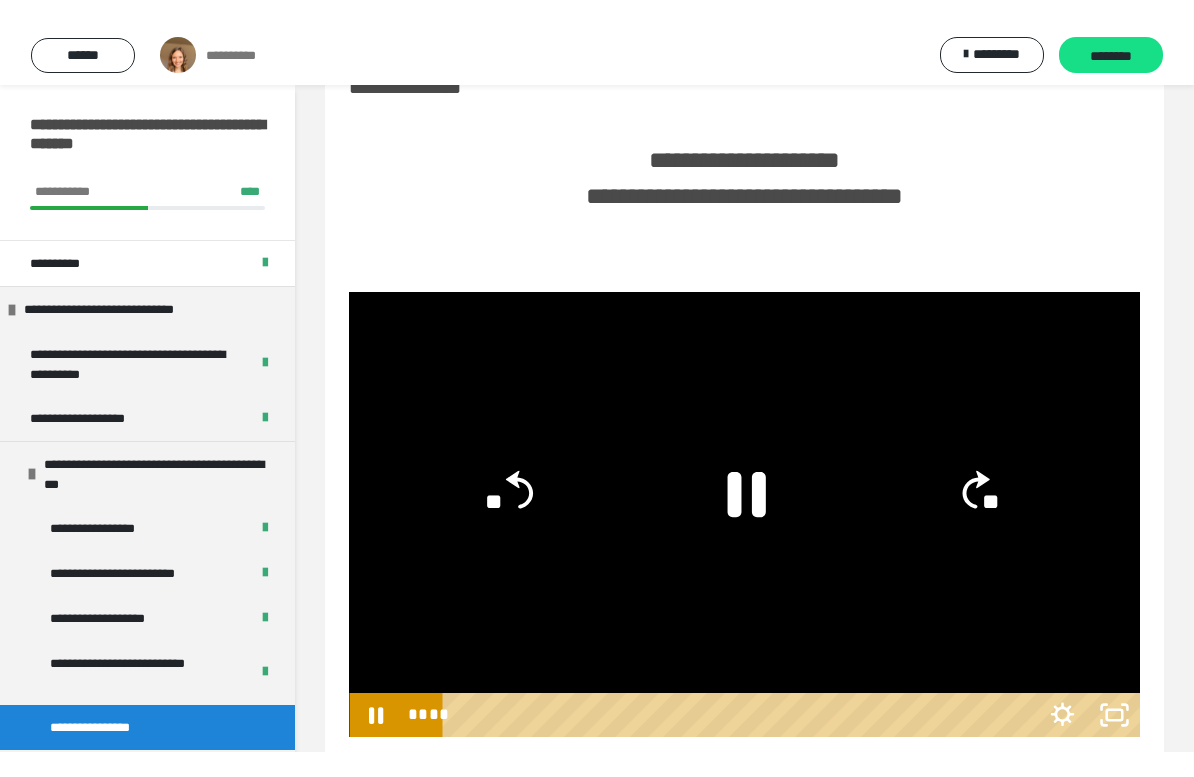 scroll, scrollTop: 24, scrollLeft: 0, axis: vertical 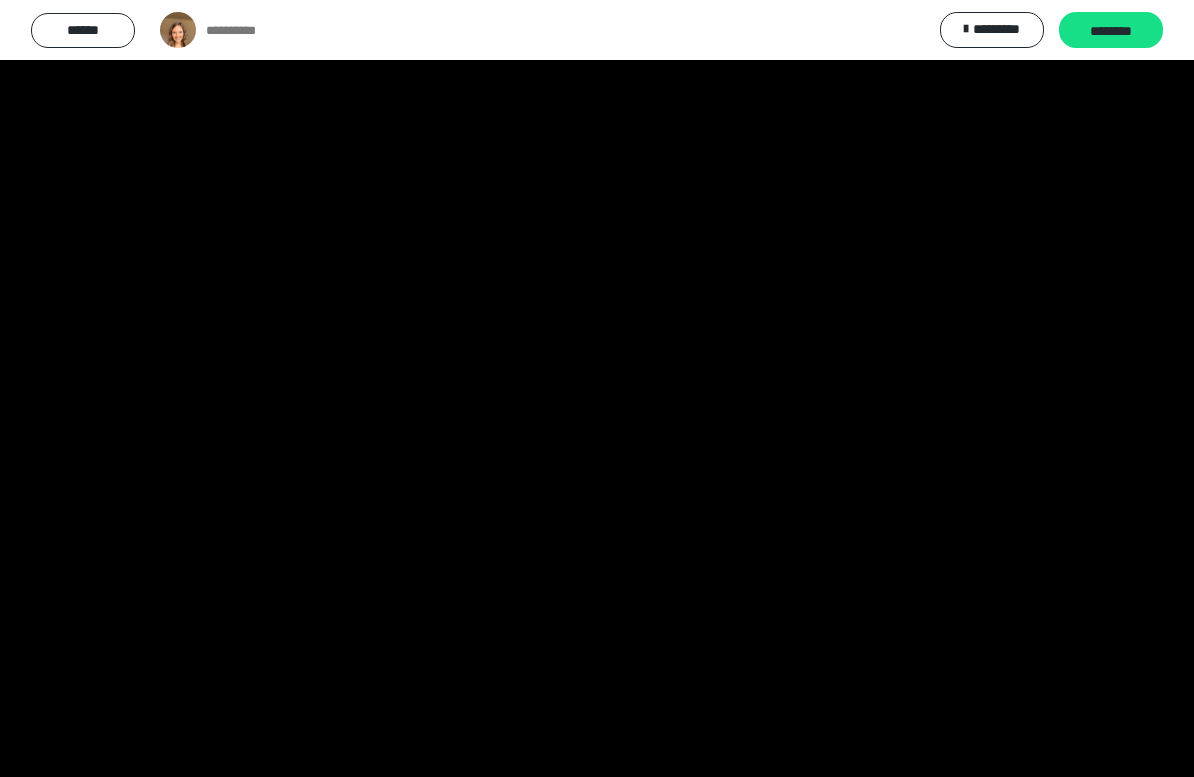 click at bounding box center [597, 388] 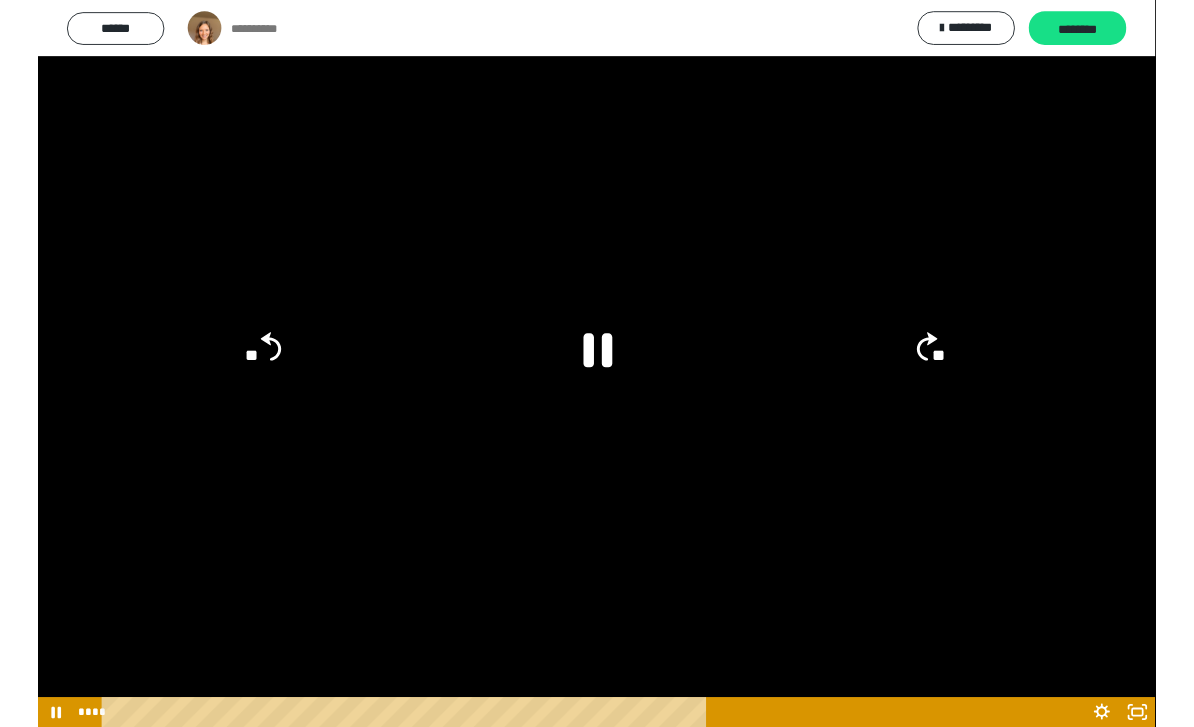 scroll, scrollTop: 64, scrollLeft: 0, axis: vertical 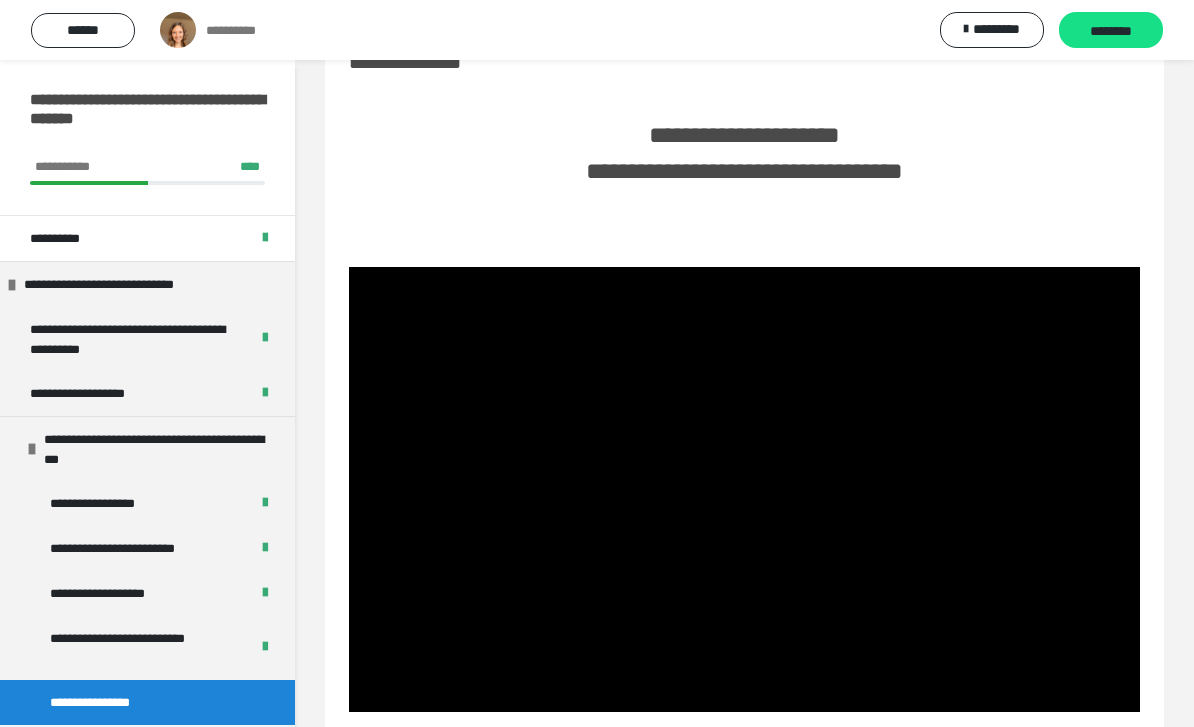 click at bounding box center (744, 489) 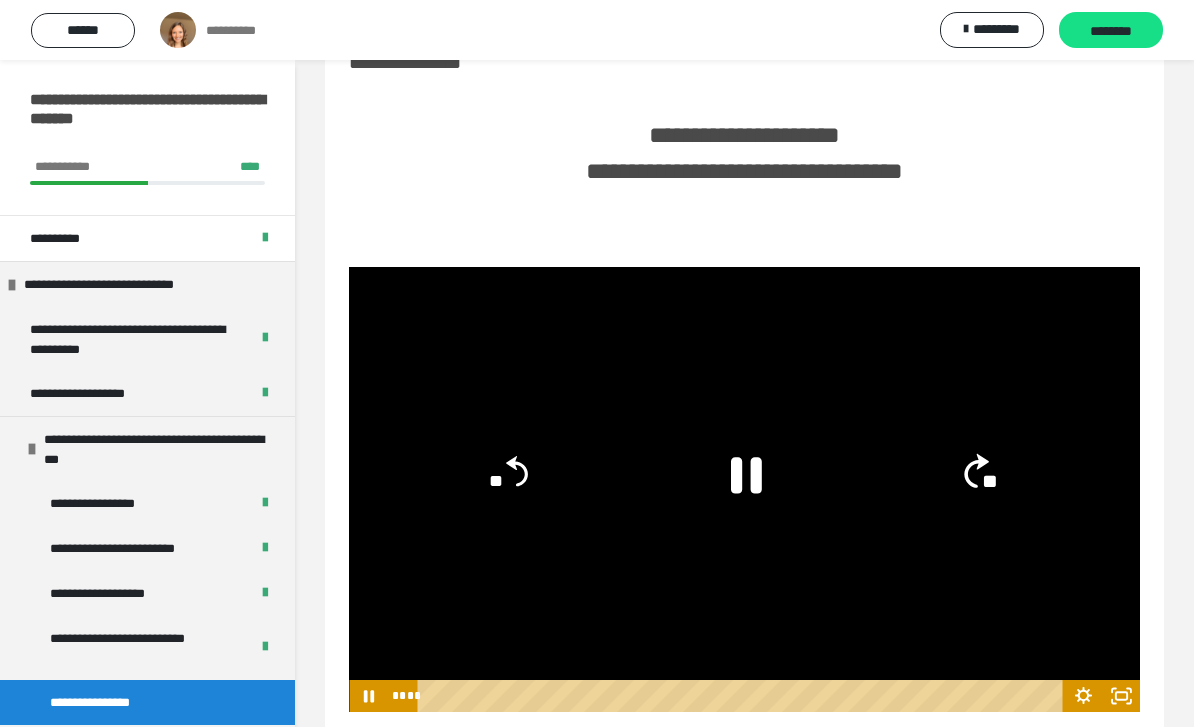 click on "**" 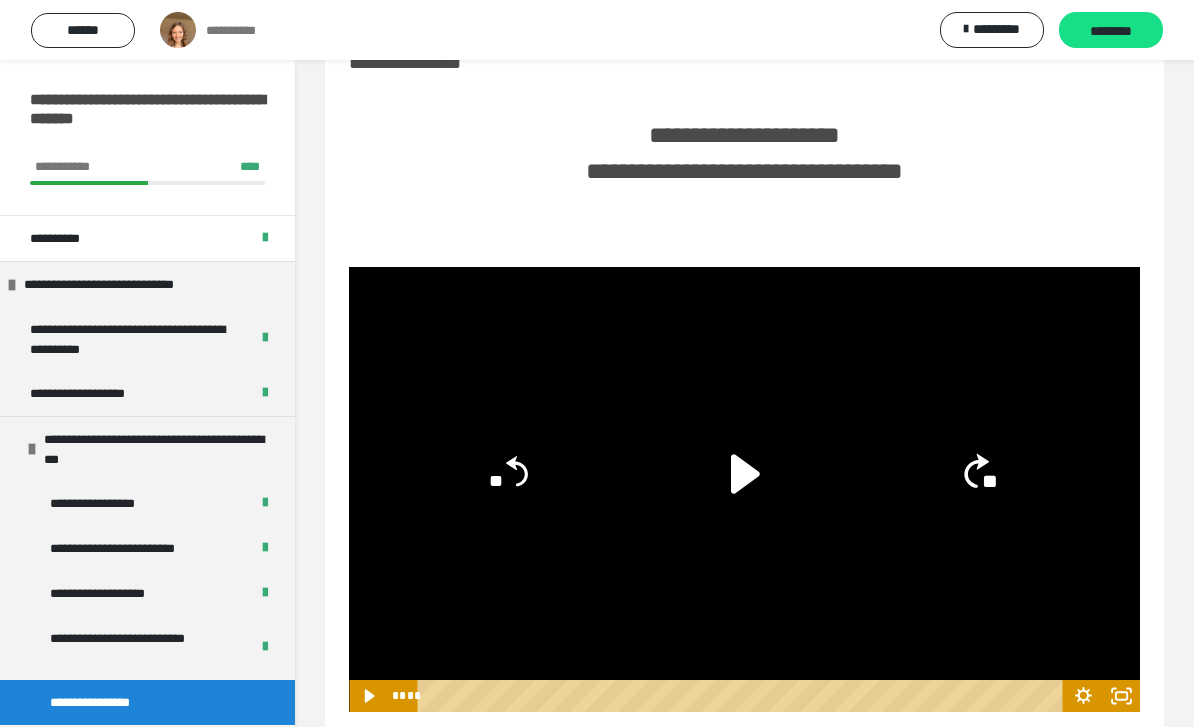 click on "**" 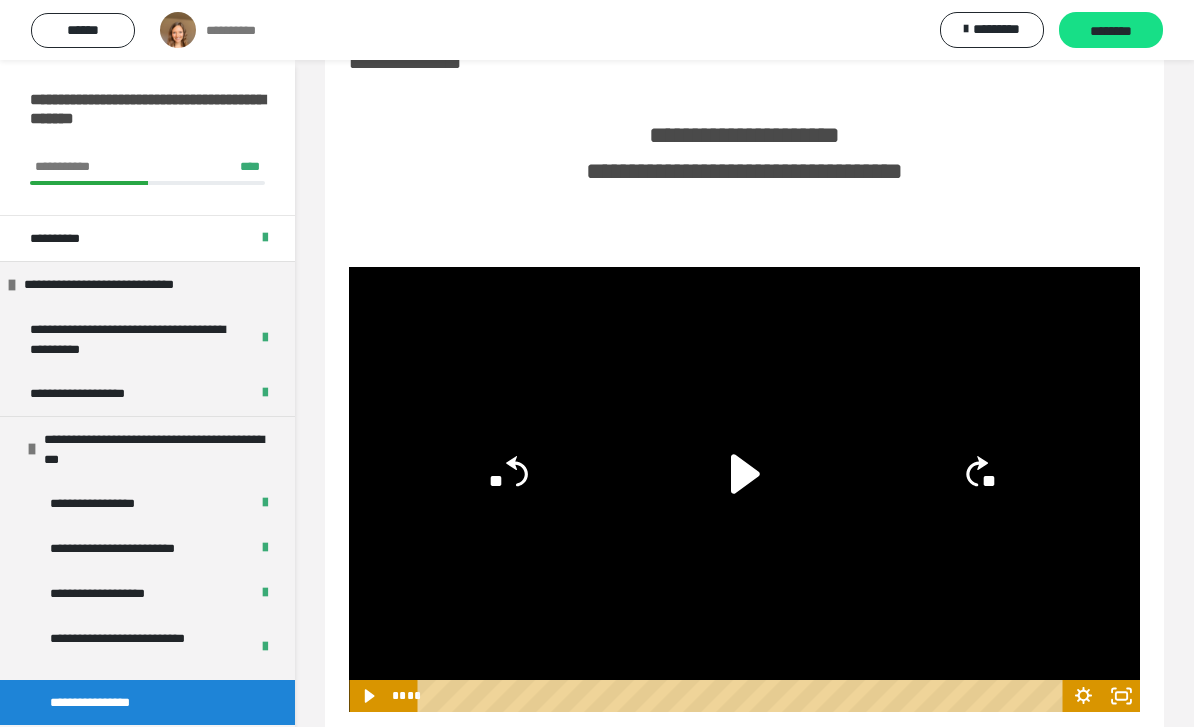 click on "********" at bounding box center [1111, 31] 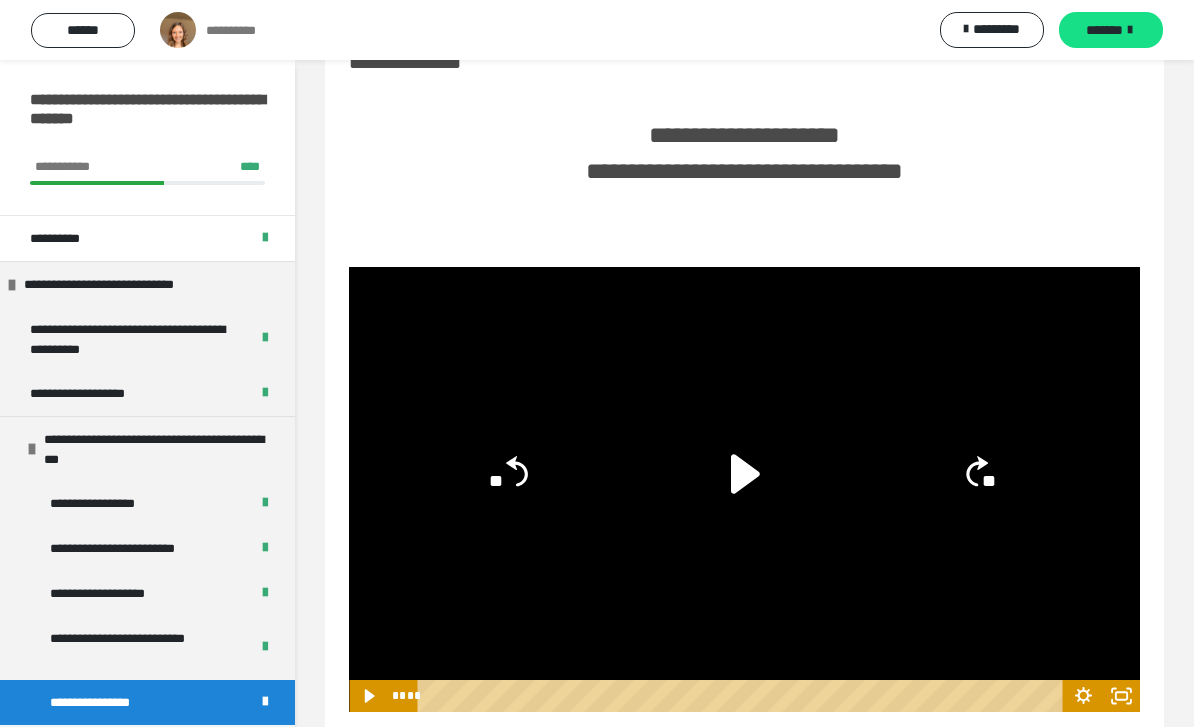 click on "*******" at bounding box center [1104, 30] 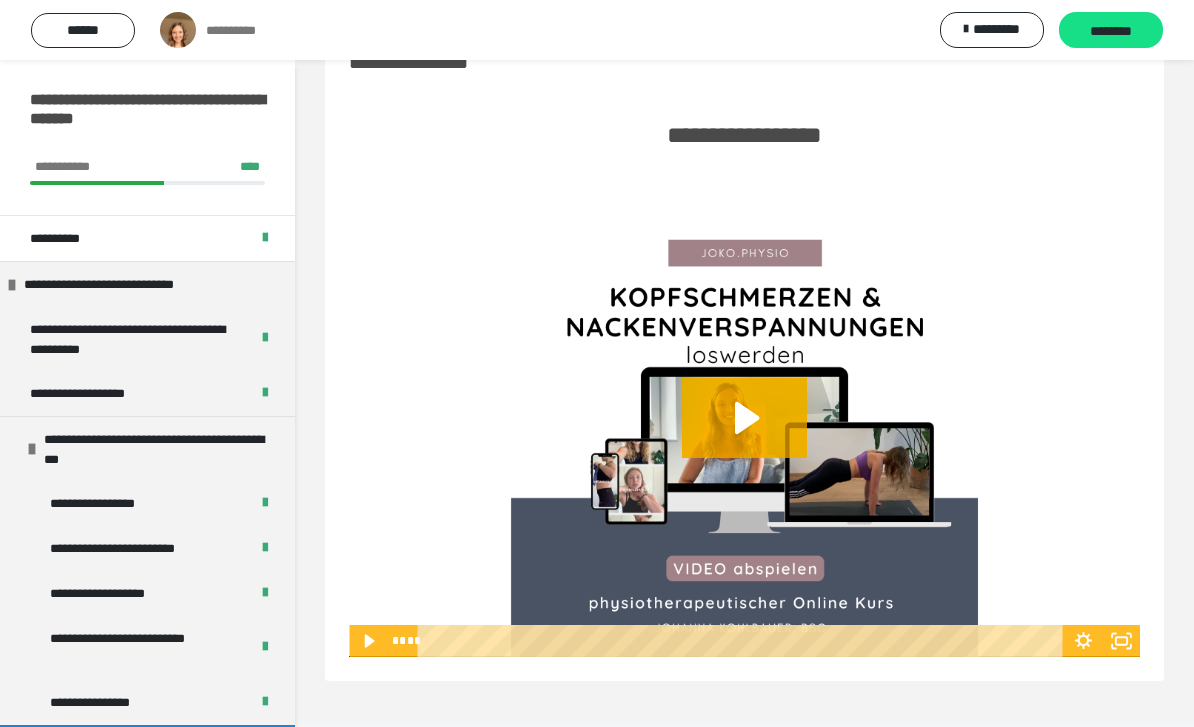 click 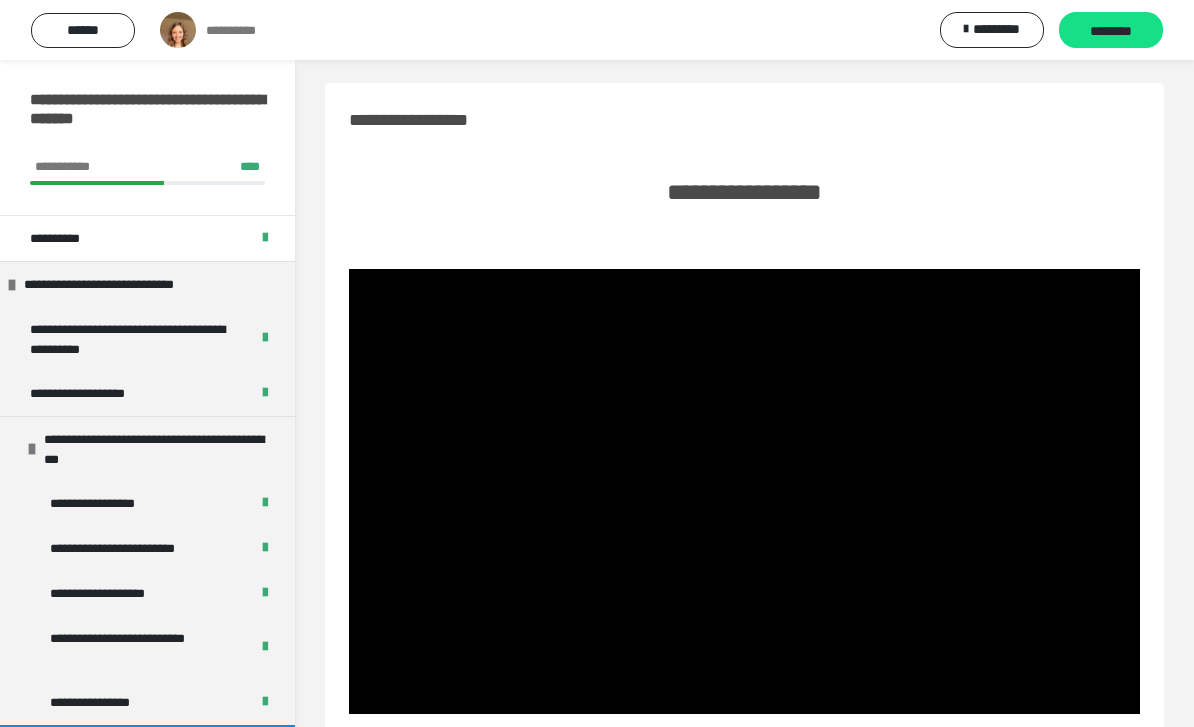 scroll, scrollTop: 0, scrollLeft: 0, axis: both 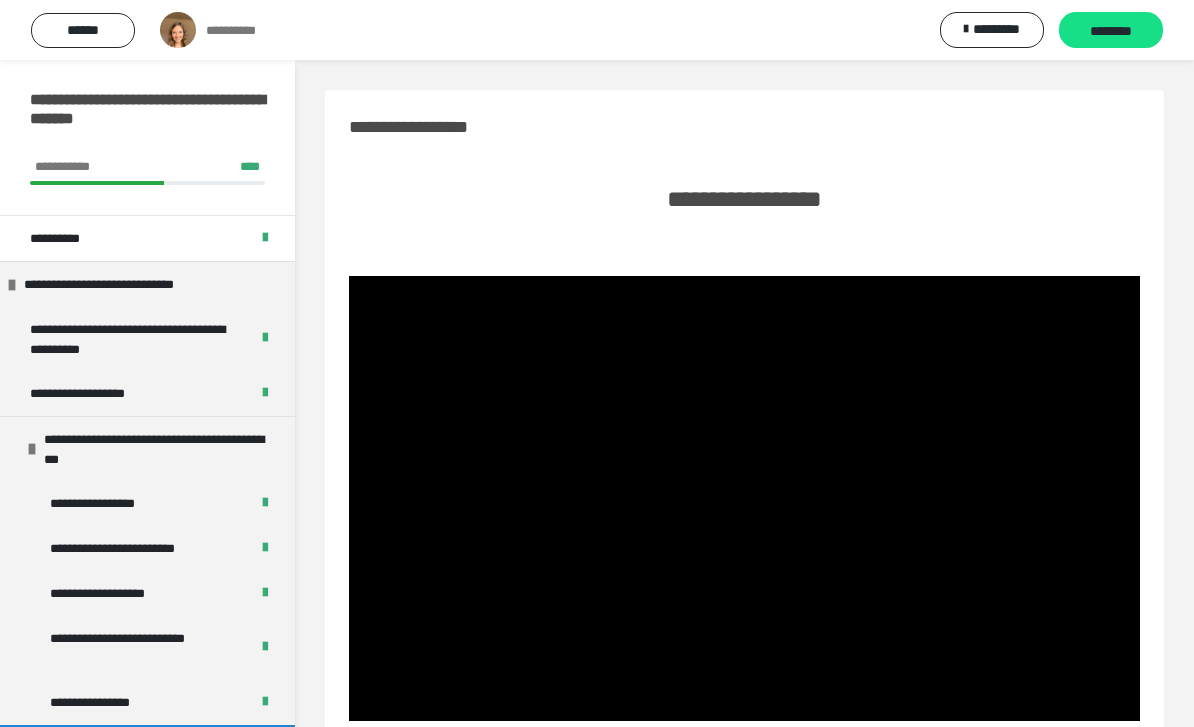 click on "********" at bounding box center [1111, 31] 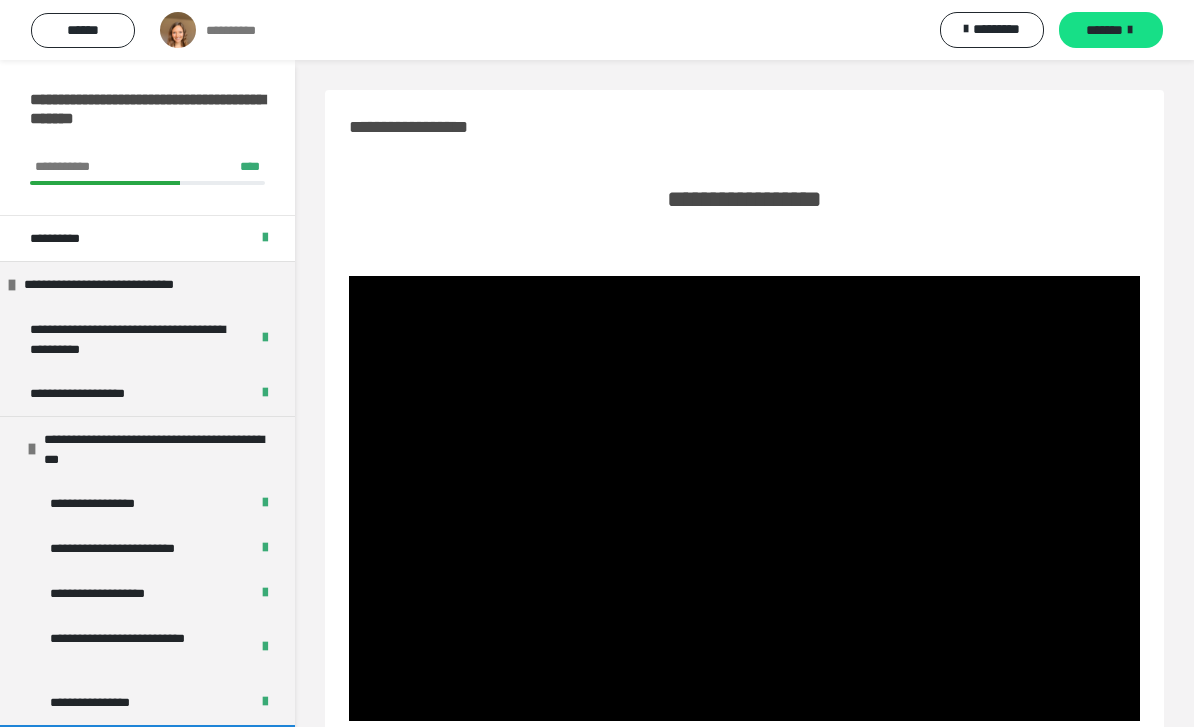 click on "*******" at bounding box center [1104, 30] 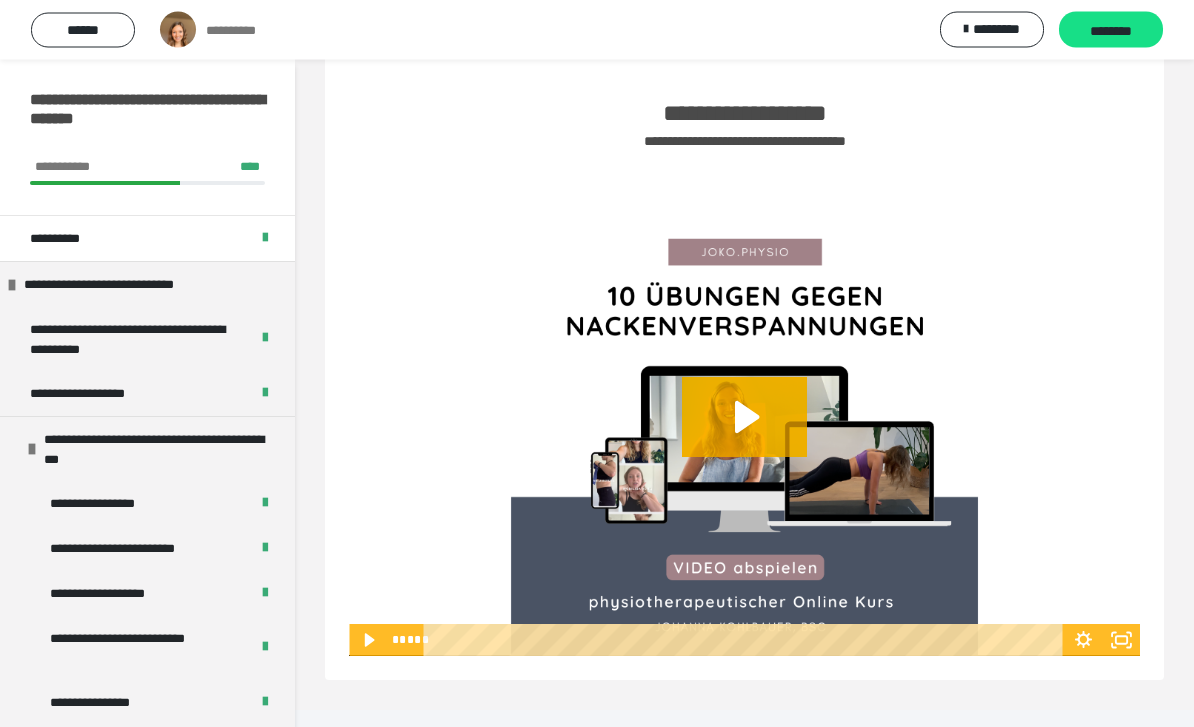 click 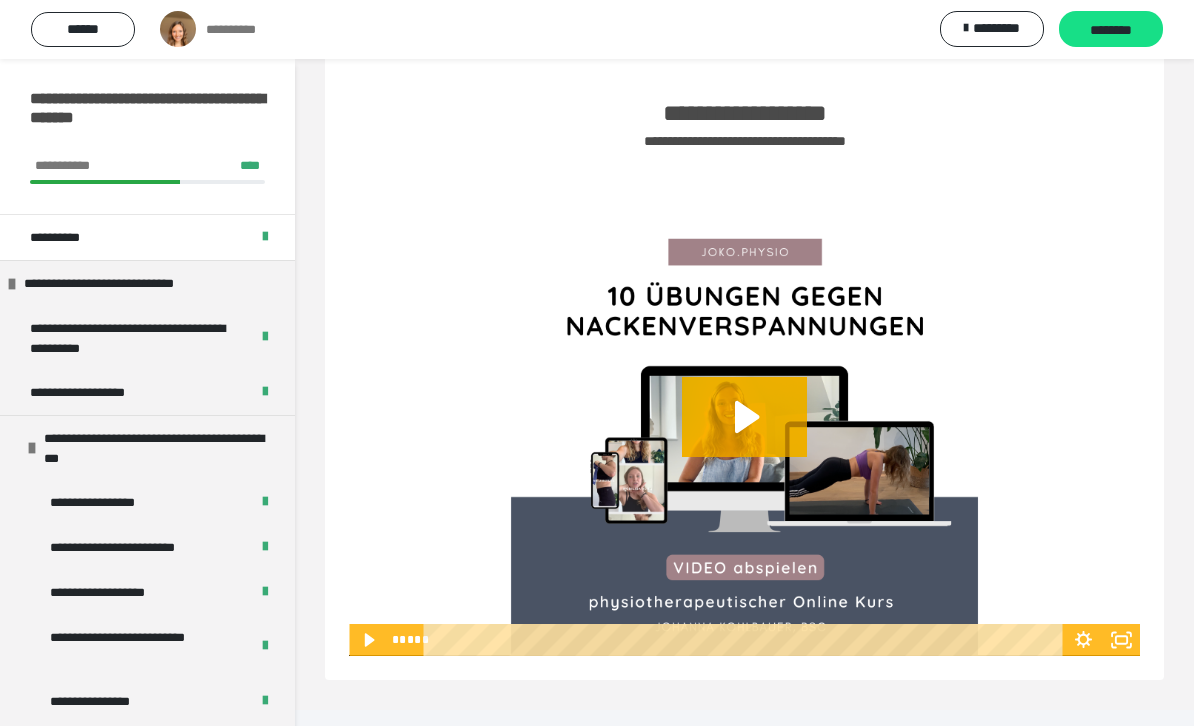 type 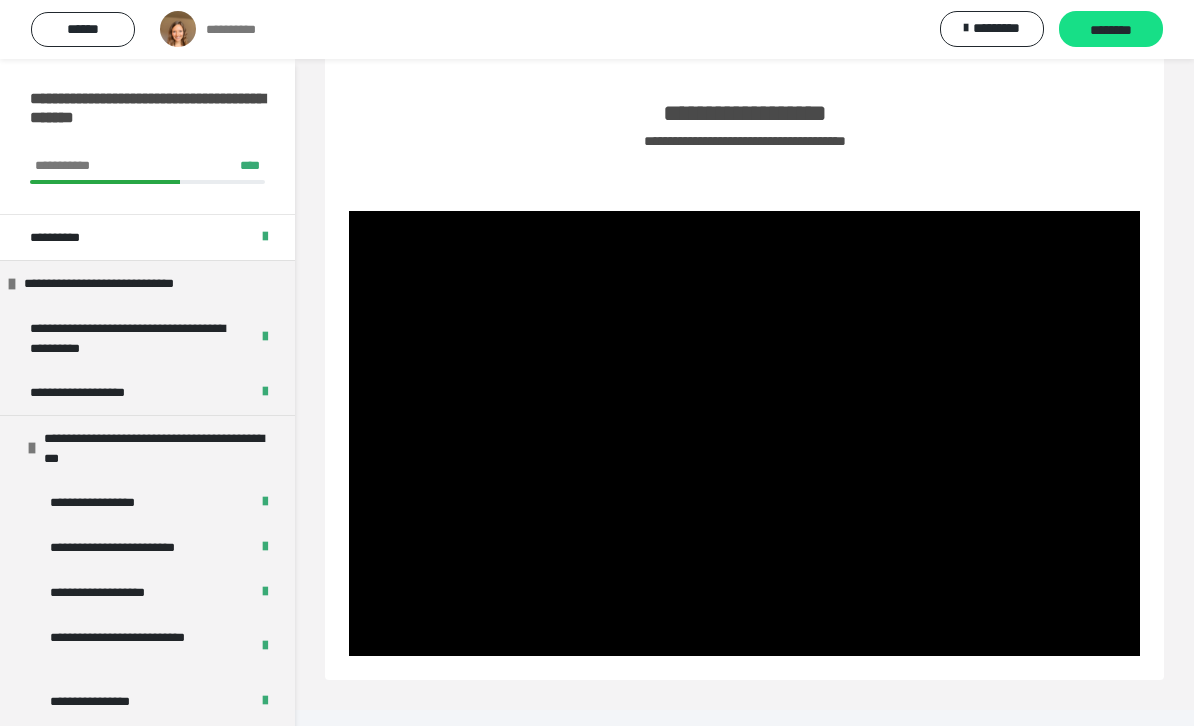 click at bounding box center (744, 434) 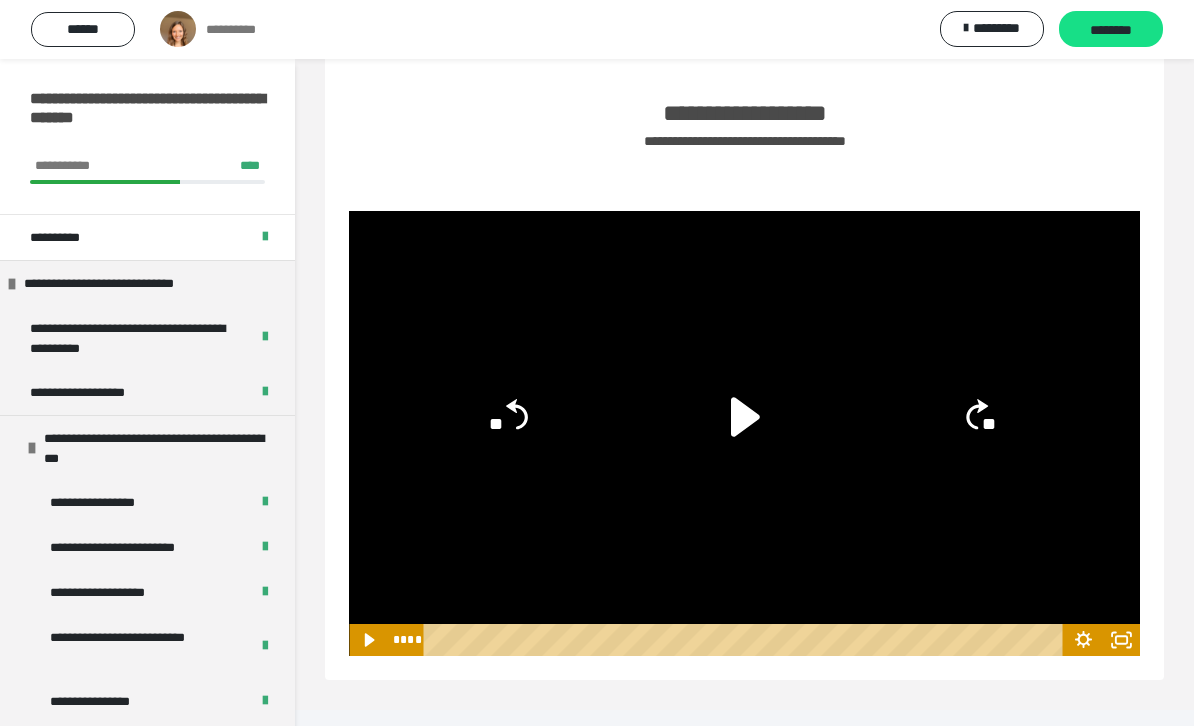 click 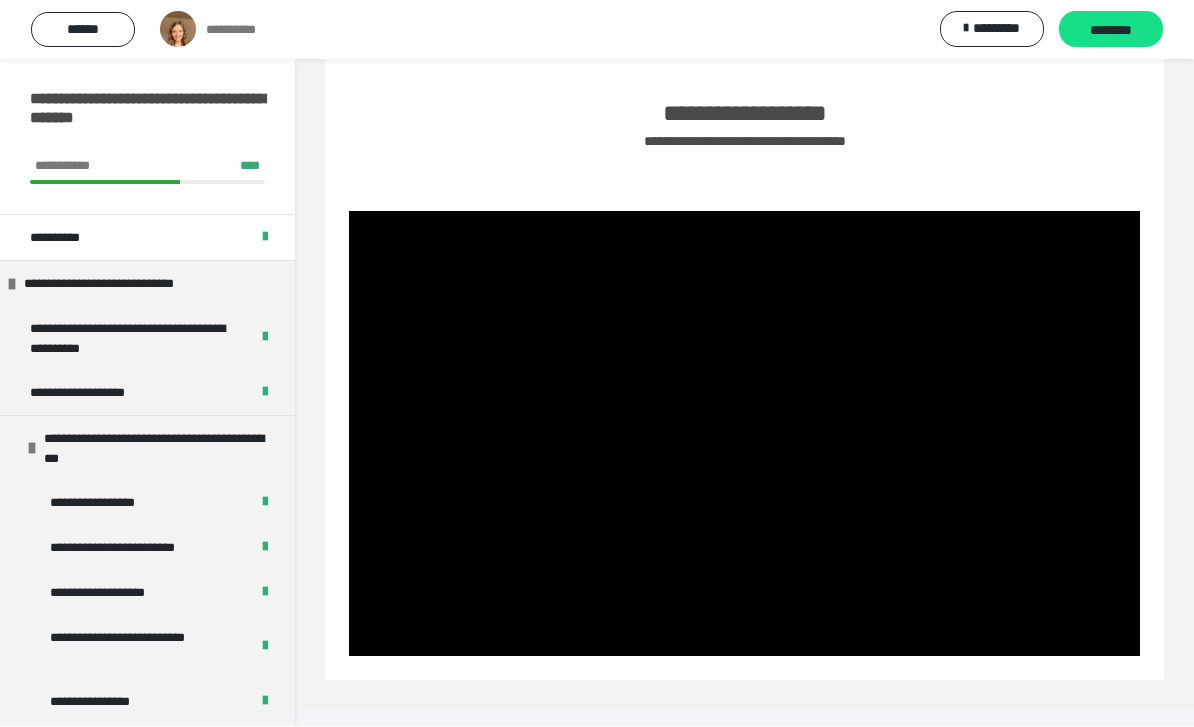 click at bounding box center [744, 434] 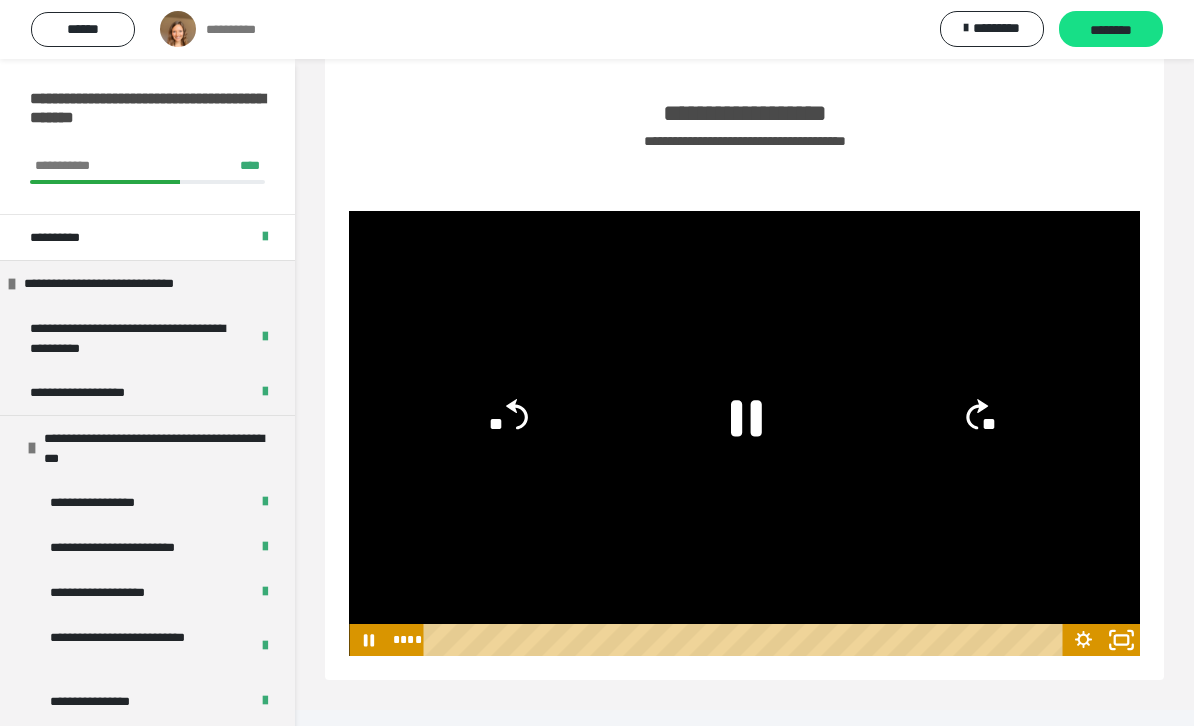 click 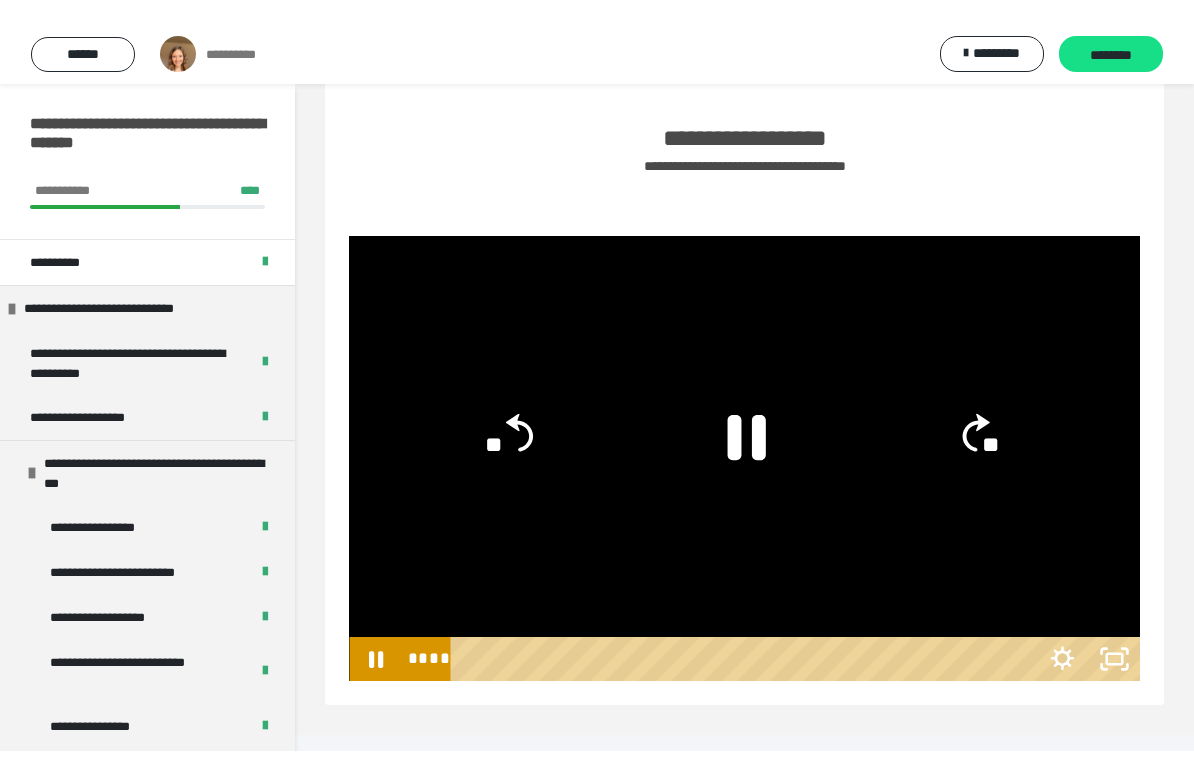 scroll, scrollTop: 60, scrollLeft: 0, axis: vertical 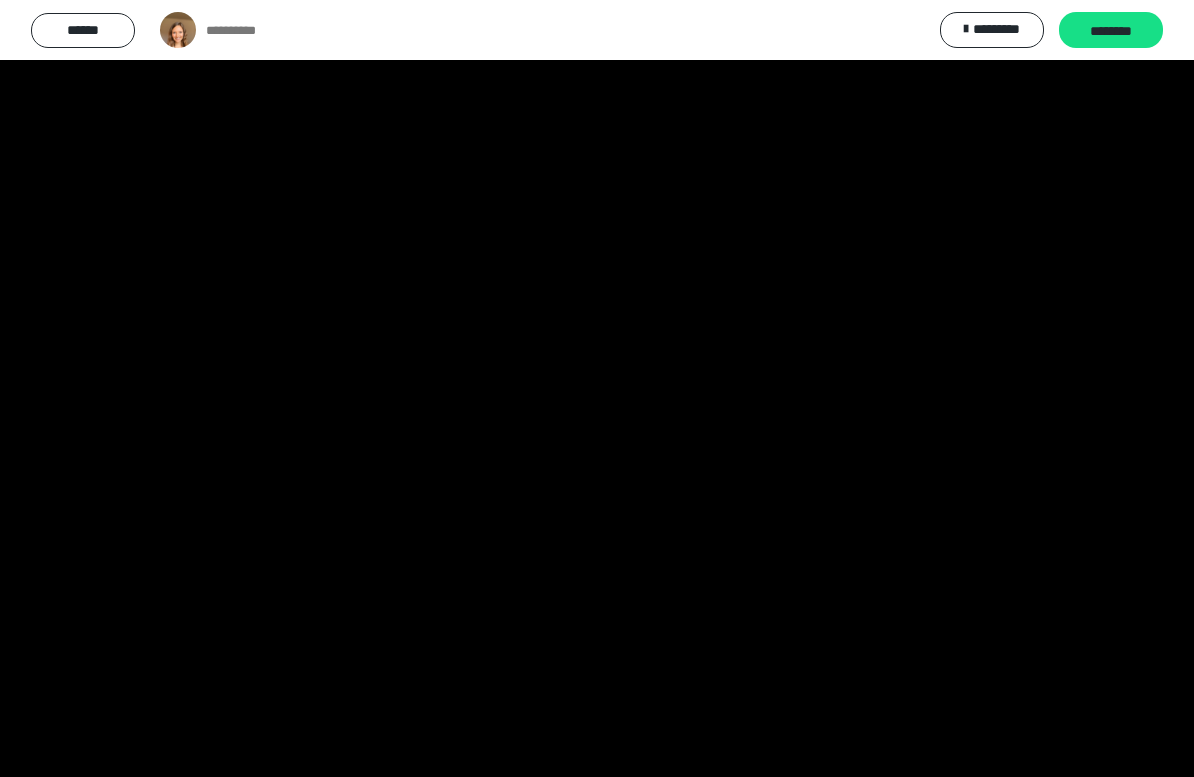 click at bounding box center (597, 388) 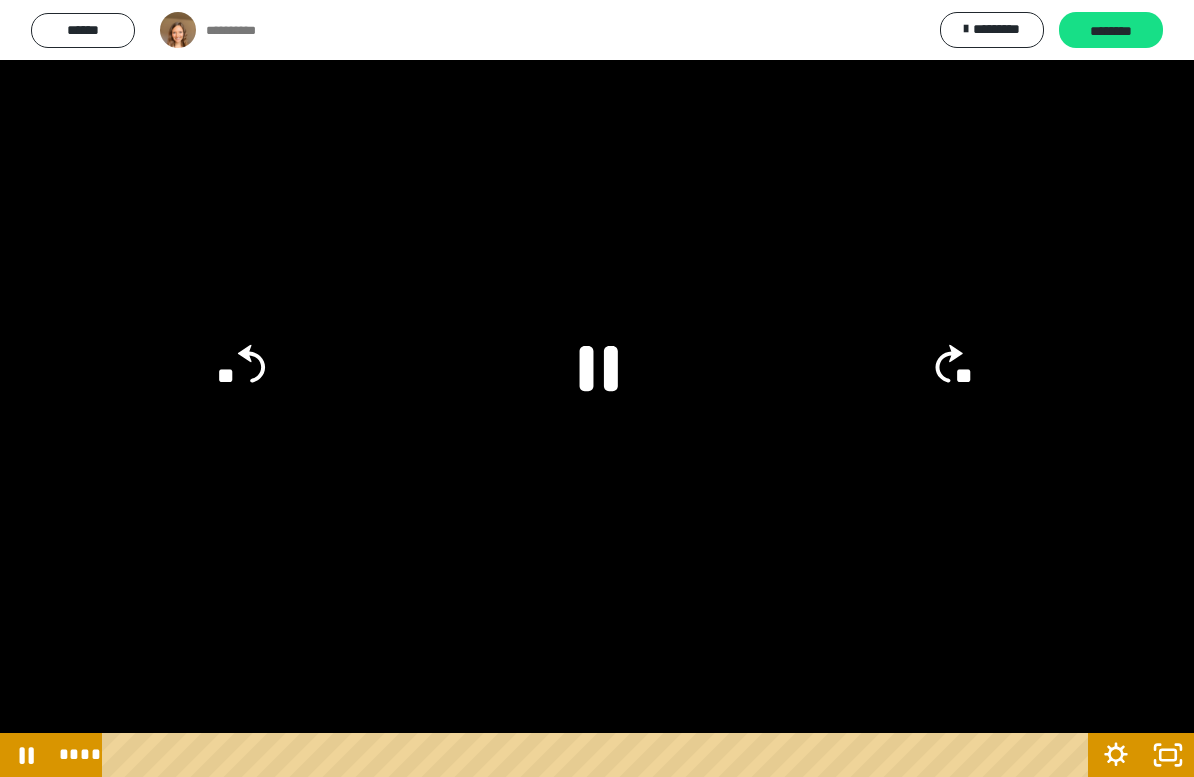 click 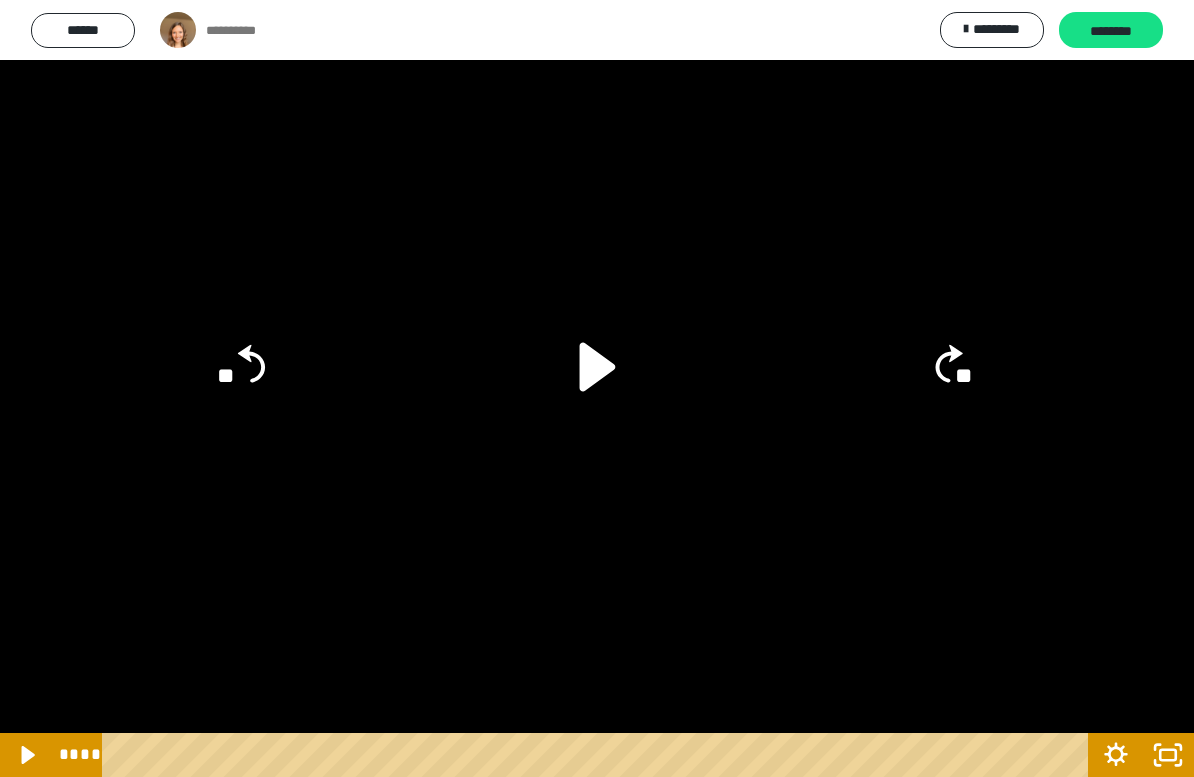 click 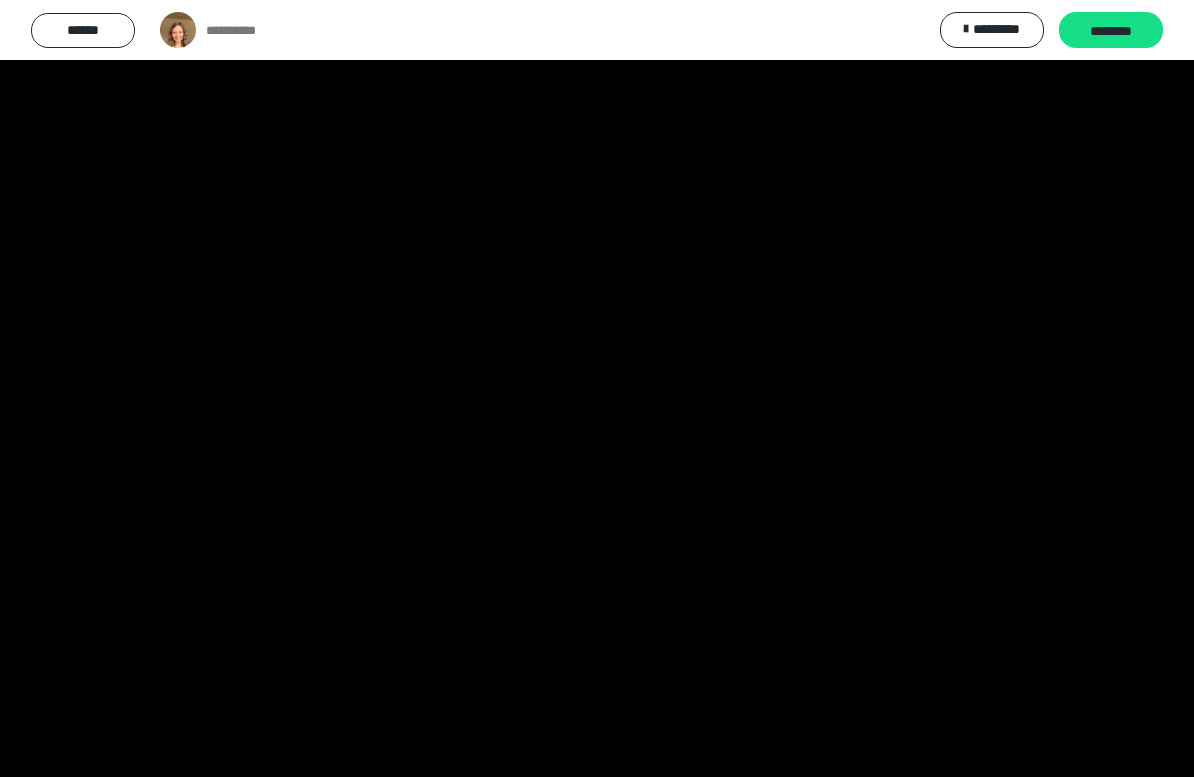 click at bounding box center (597, 388) 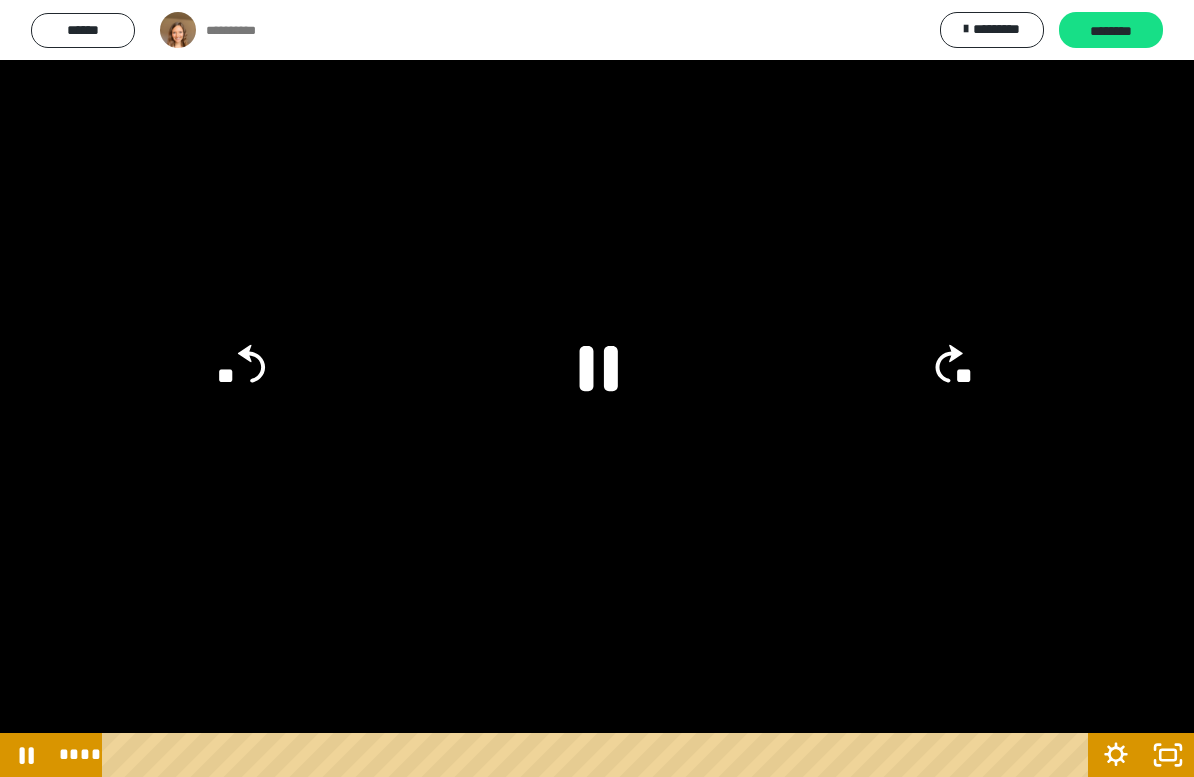 click 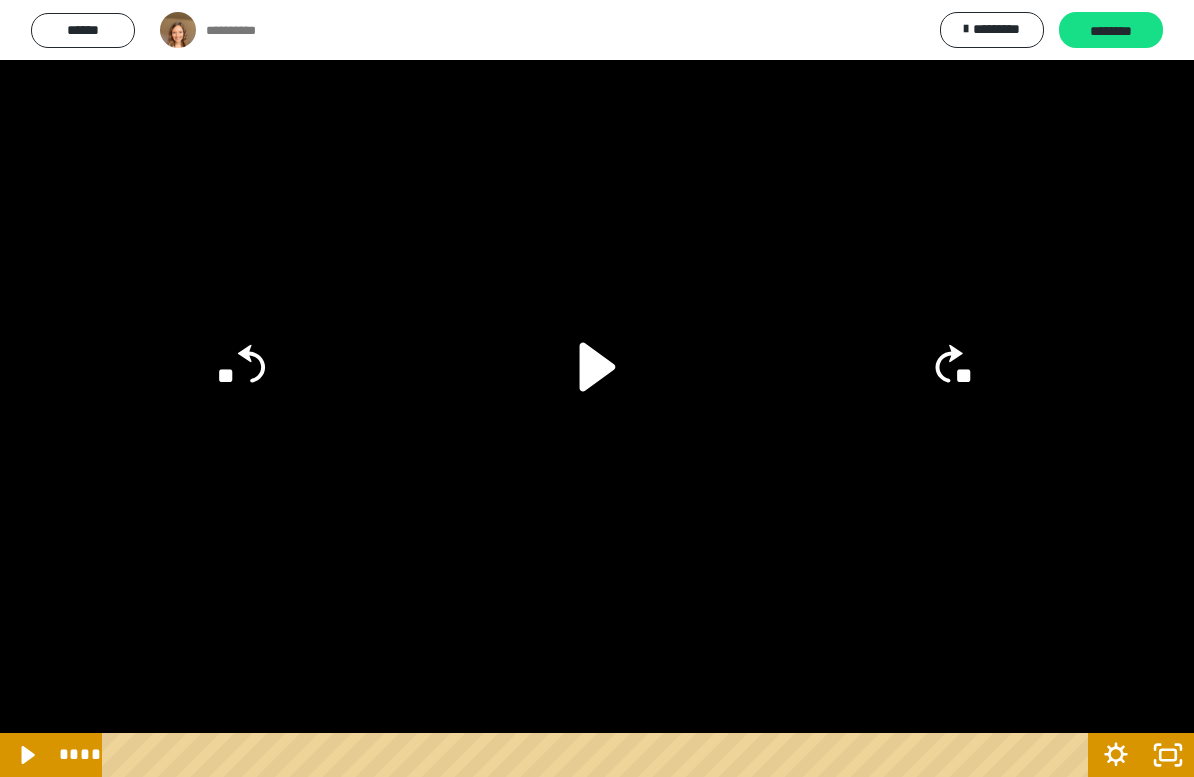 click 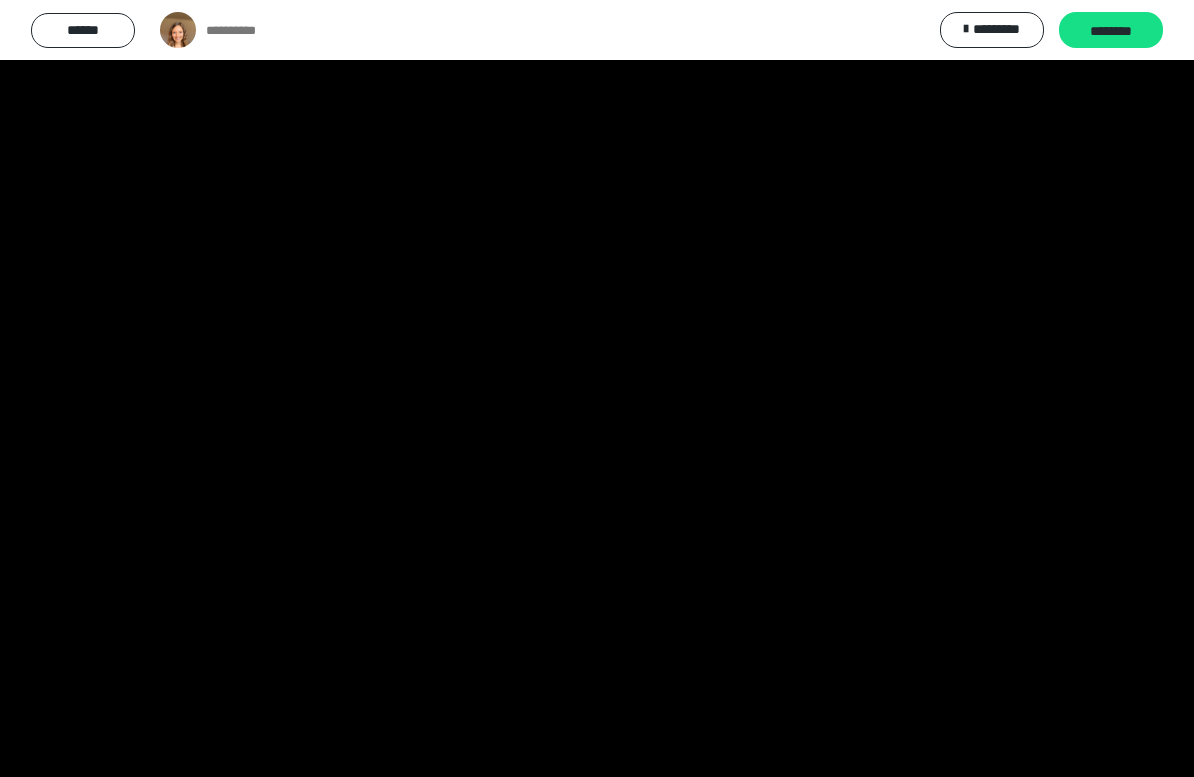 click at bounding box center (597, 388) 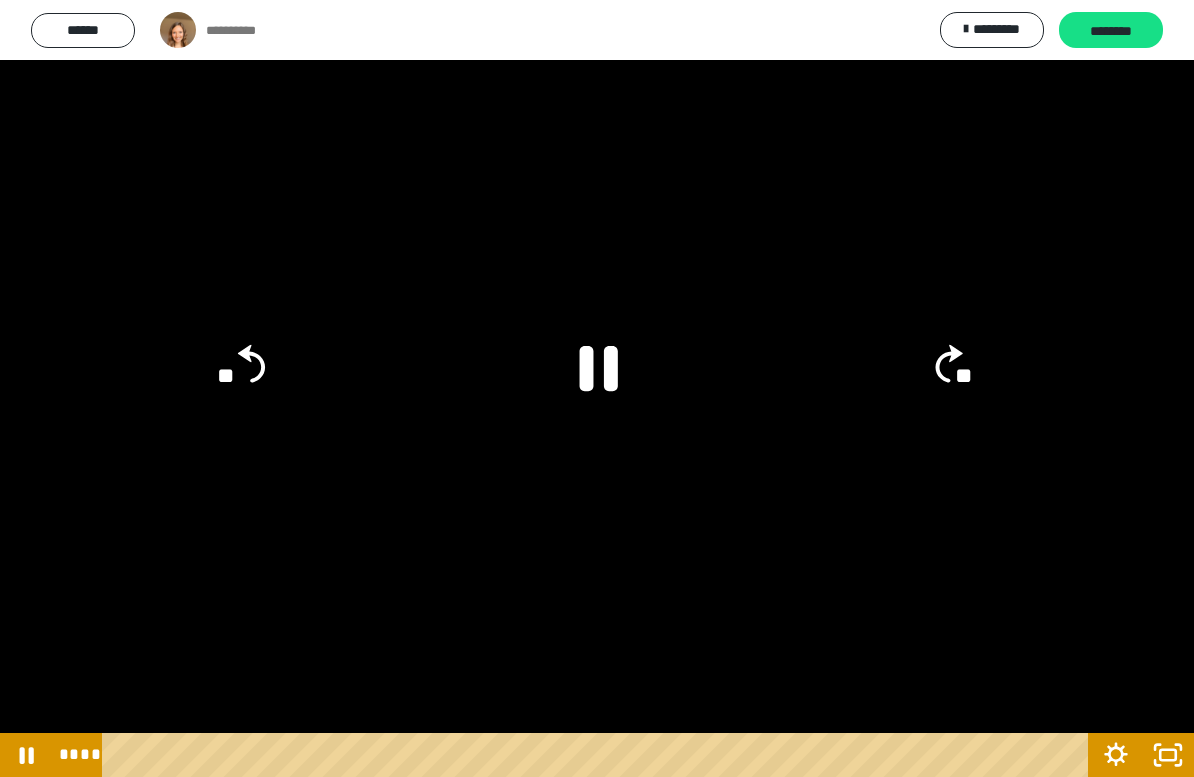 click 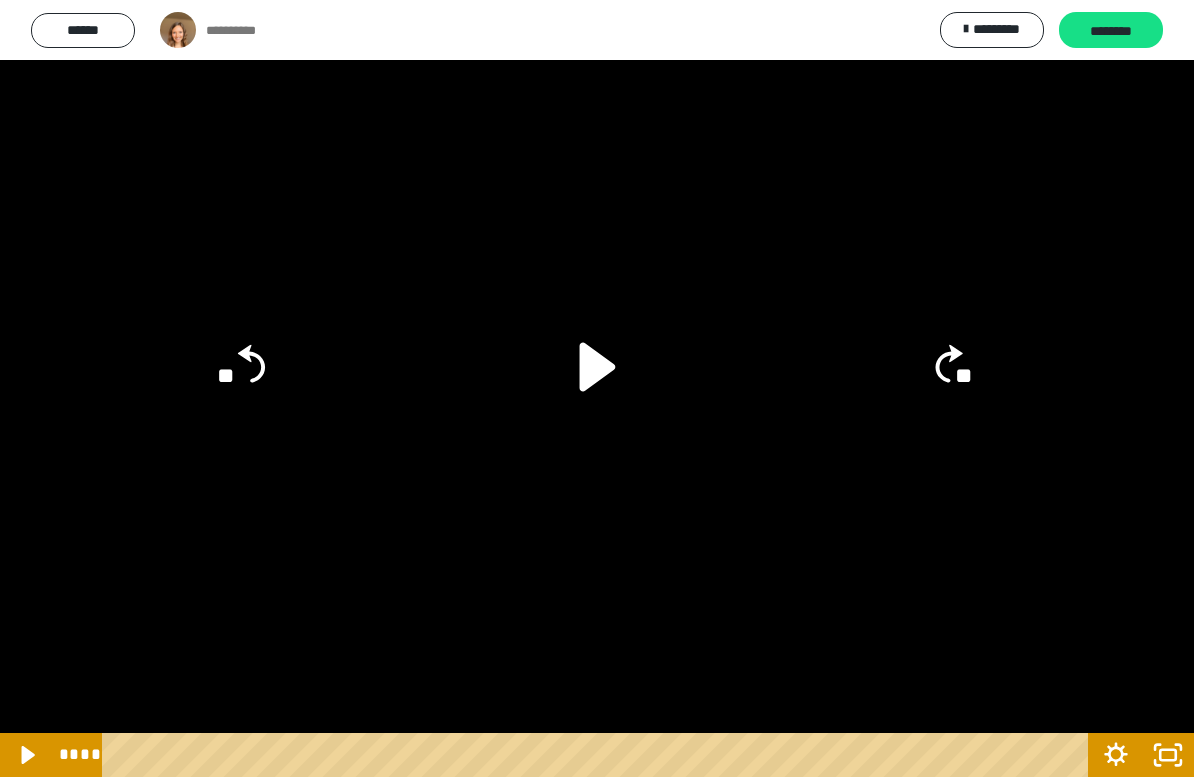 click 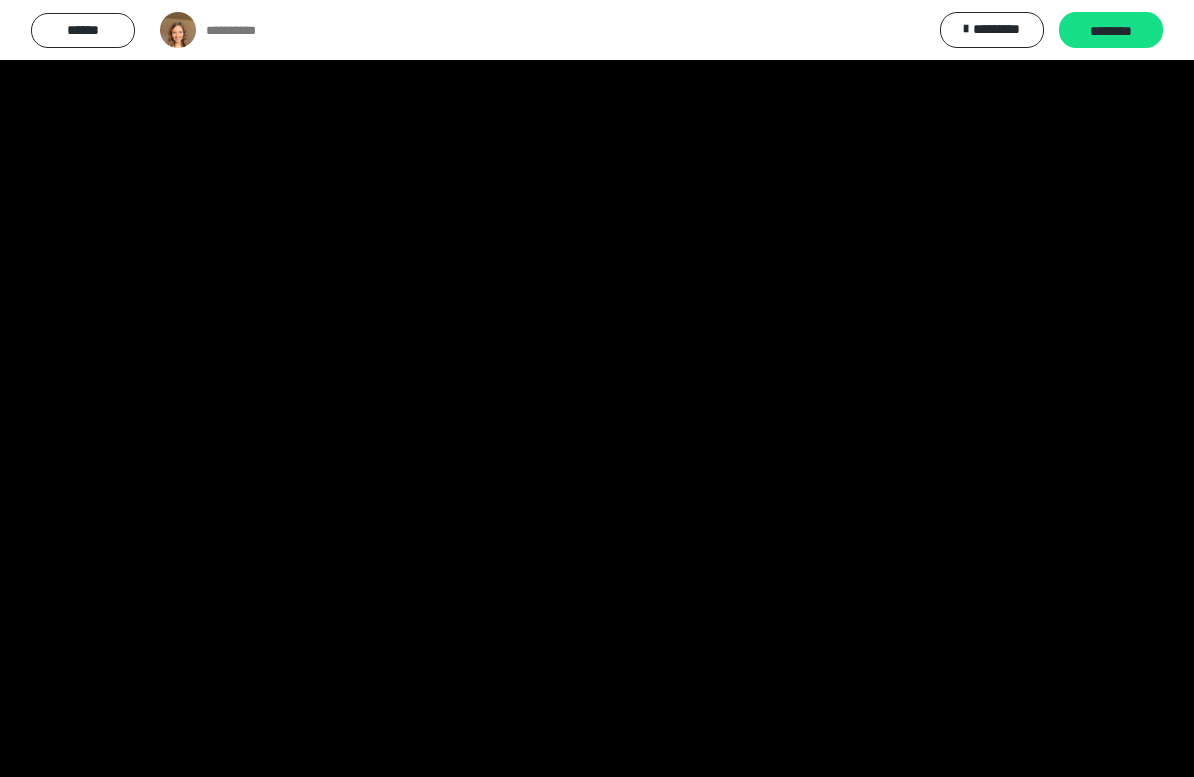 click at bounding box center [597, 388] 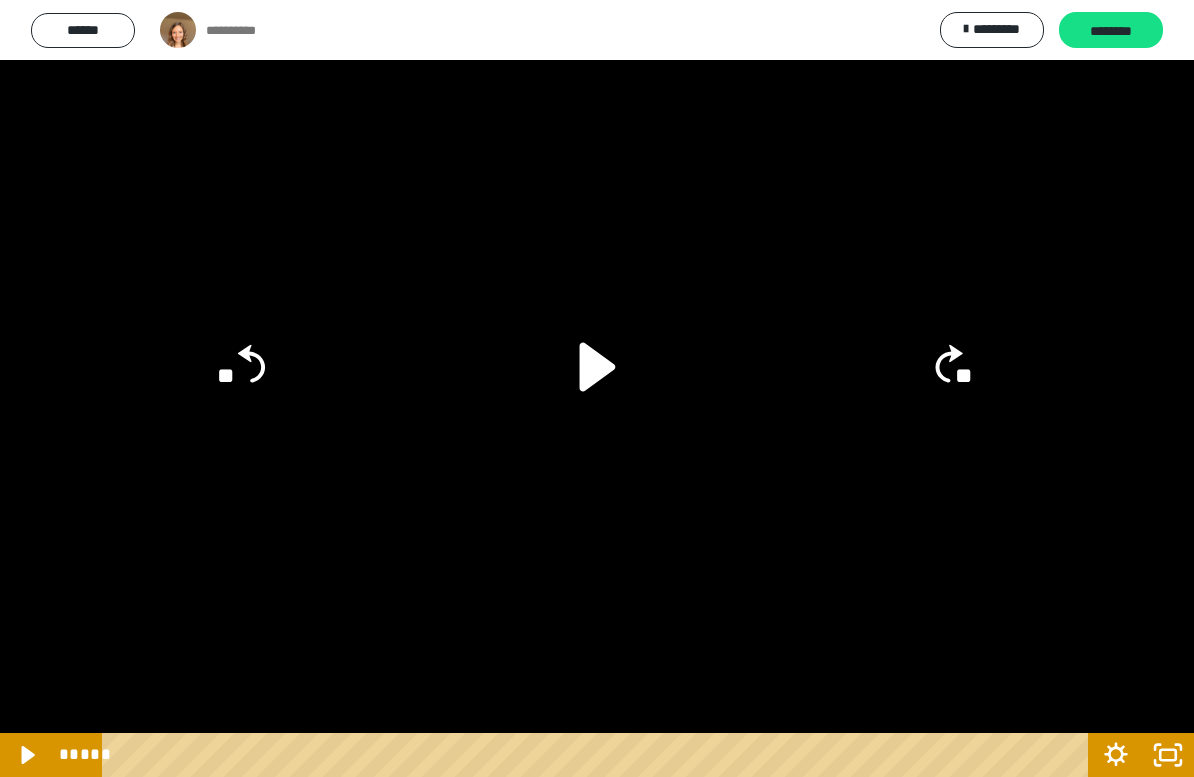 click 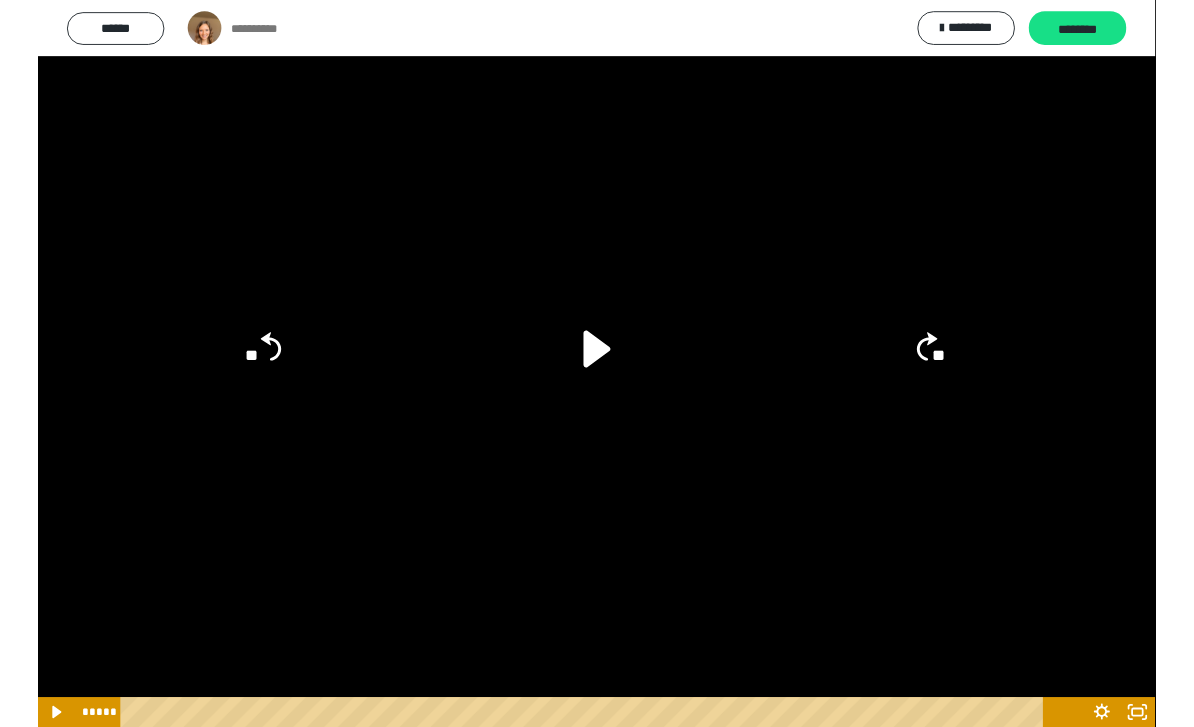 scroll, scrollTop: 86, scrollLeft: 0, axis: vertical 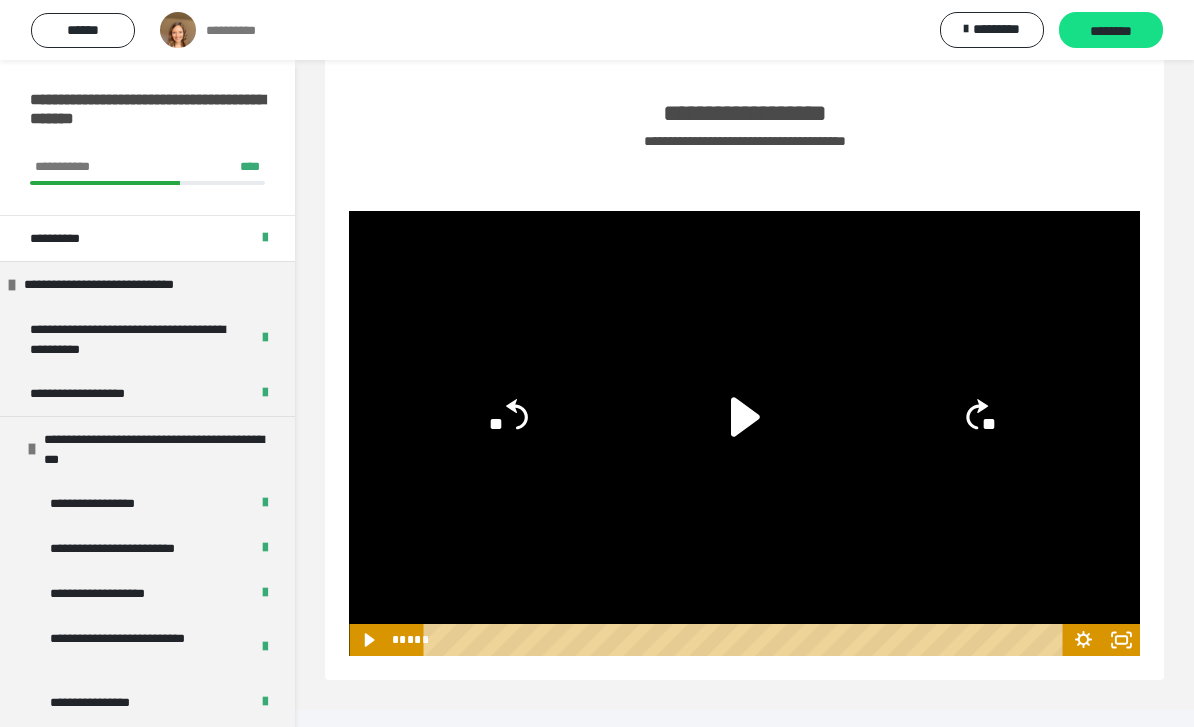 click on "********" at bounding box center (1111, 31) 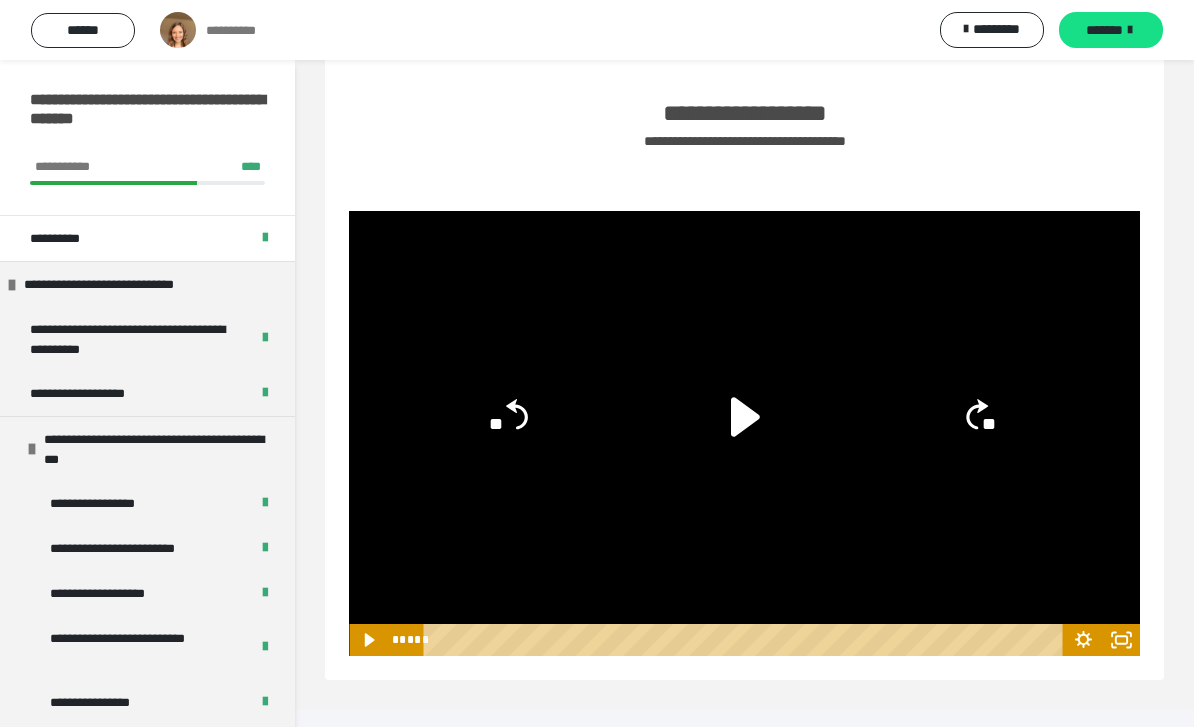 click on "*******" at bounding box center (1104, 30) 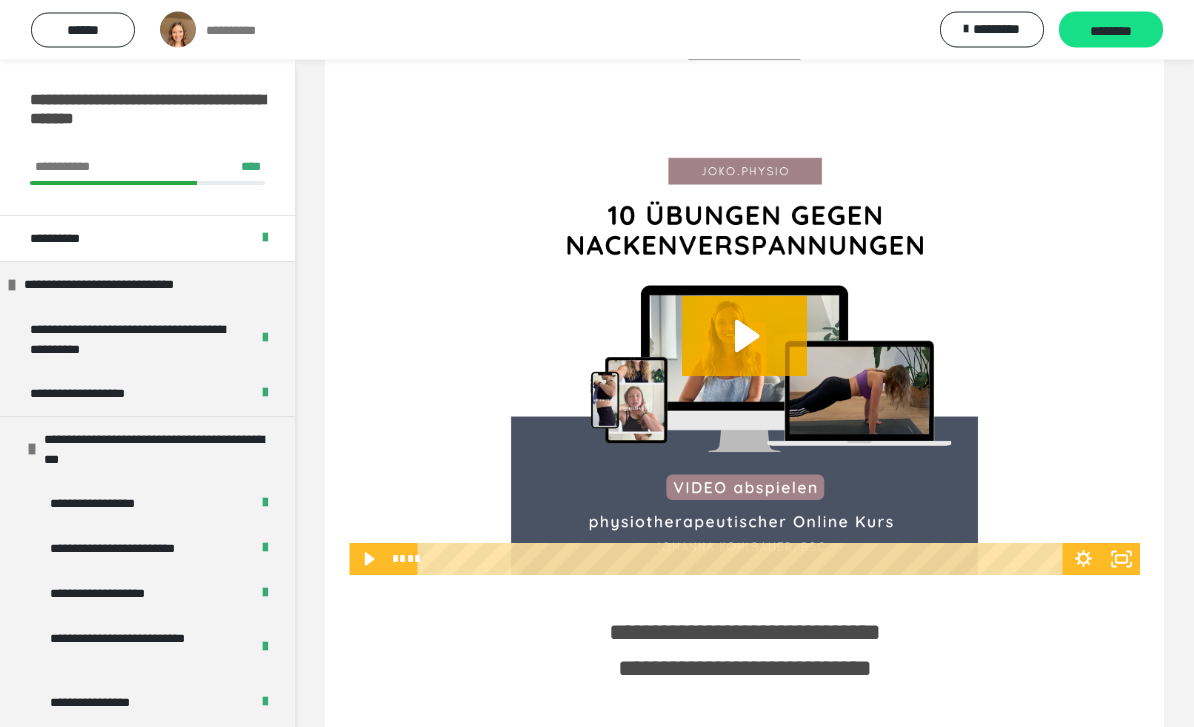 scroll, scrollTop: 282, scrollLeft: 0, axis: vertical 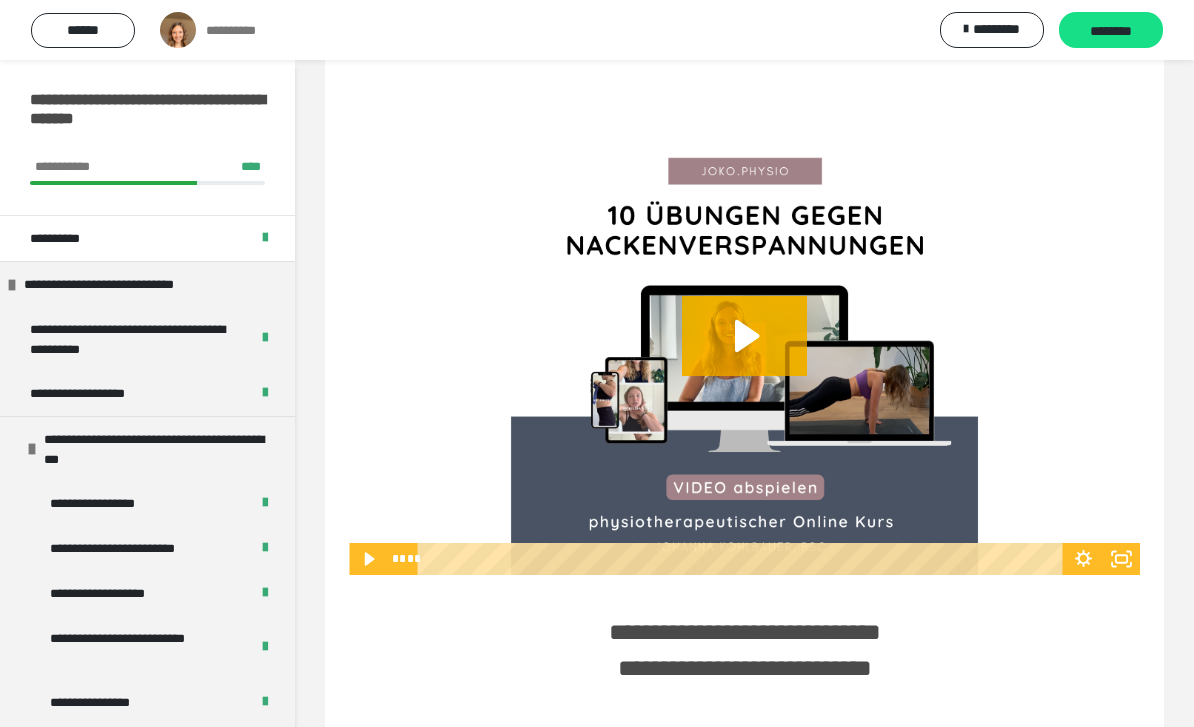 click 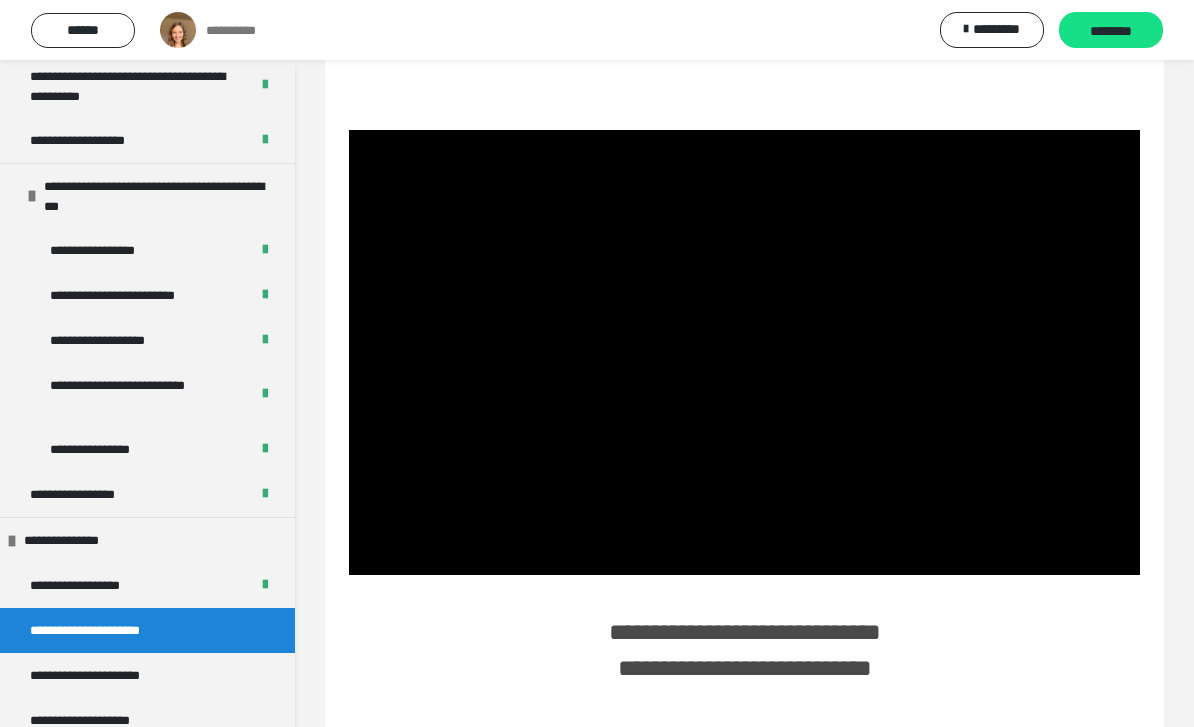 scroll, scrollTop: 252, scrollLeft: 0, axis: vertical 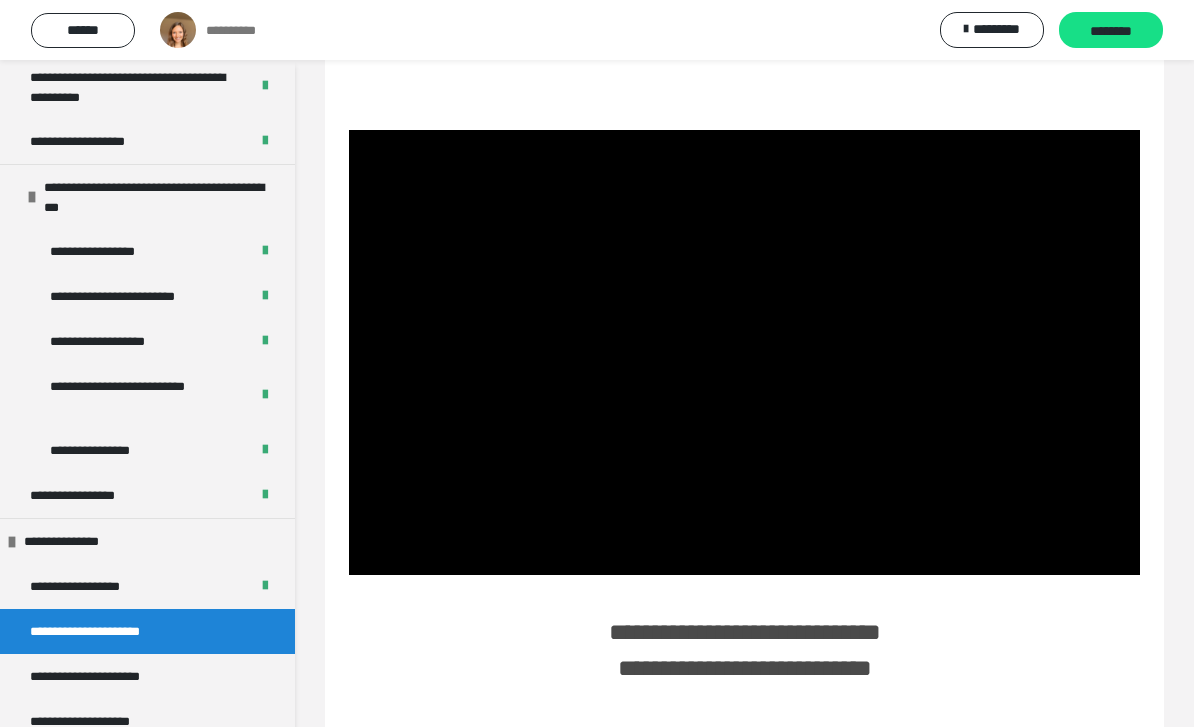 click at bounding box center [744, 352] 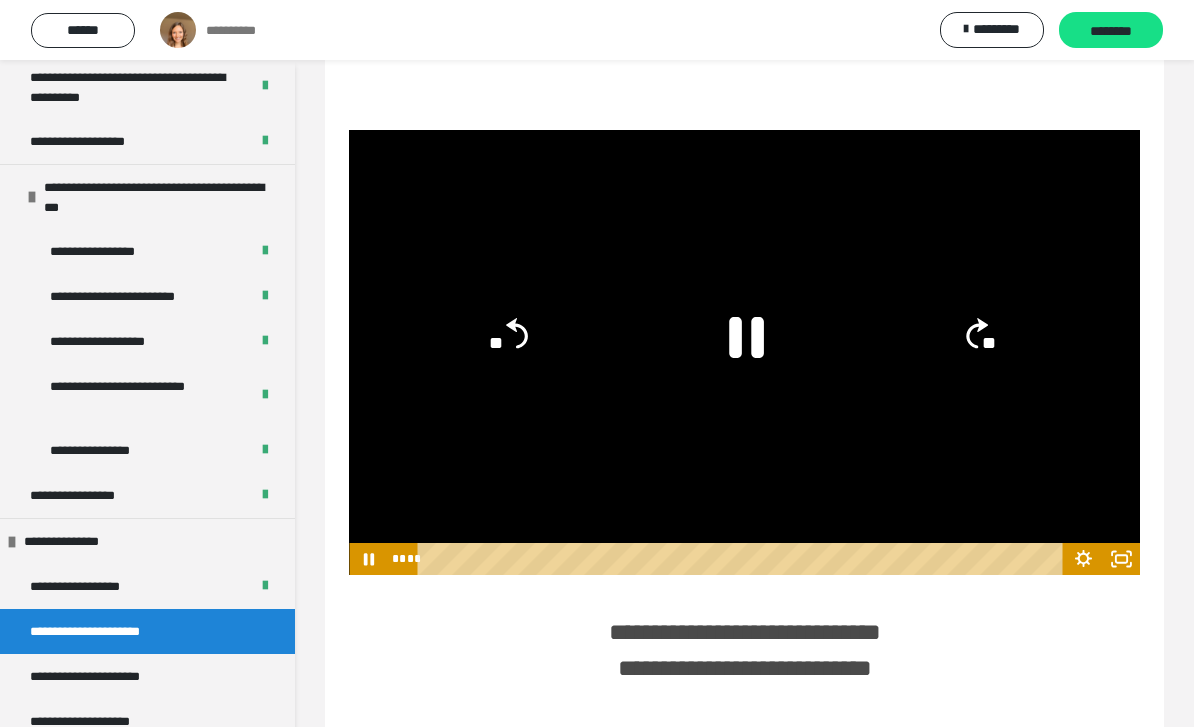 click 